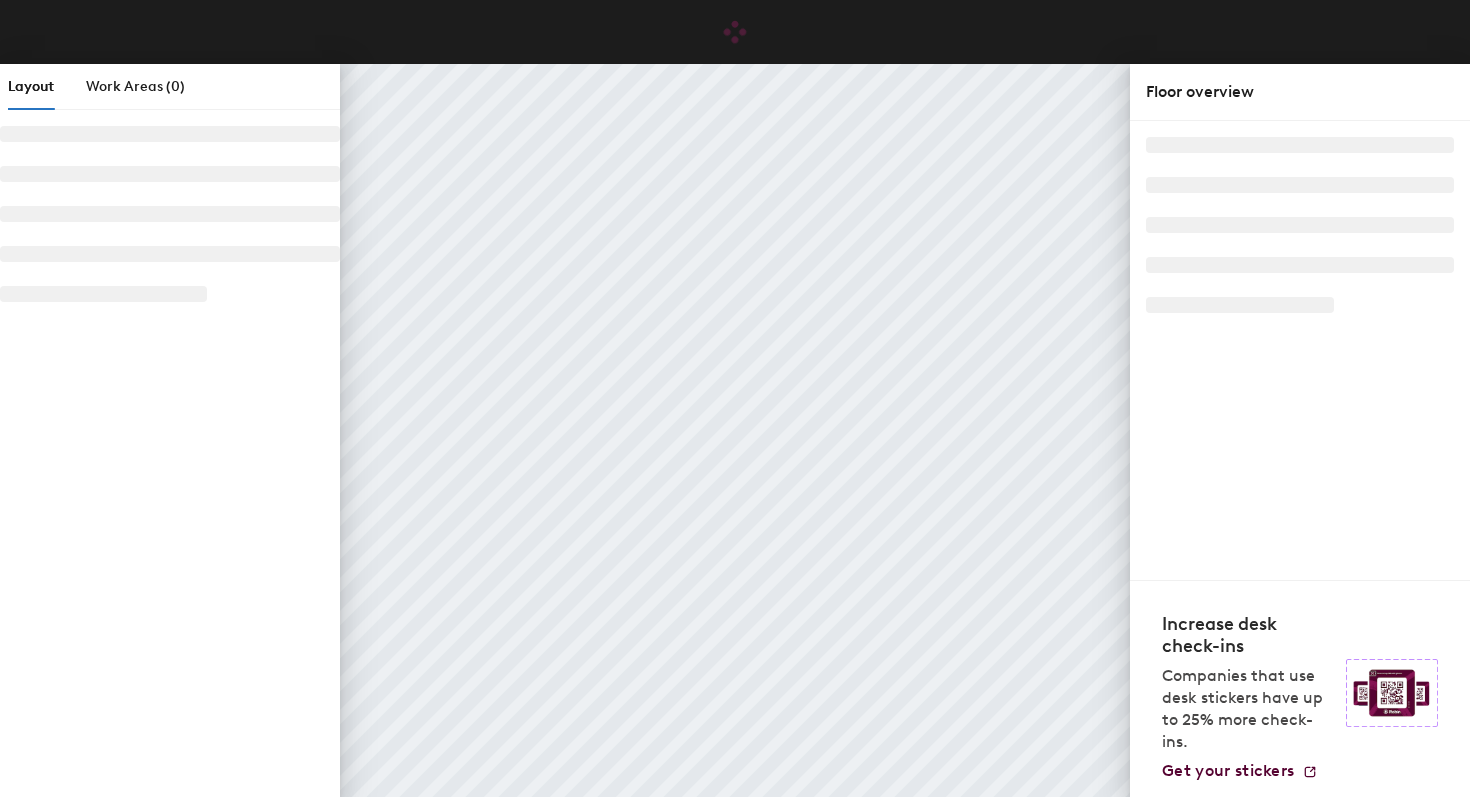 scroll, scrollTop: 0, scrollLeft: 0, axis: both 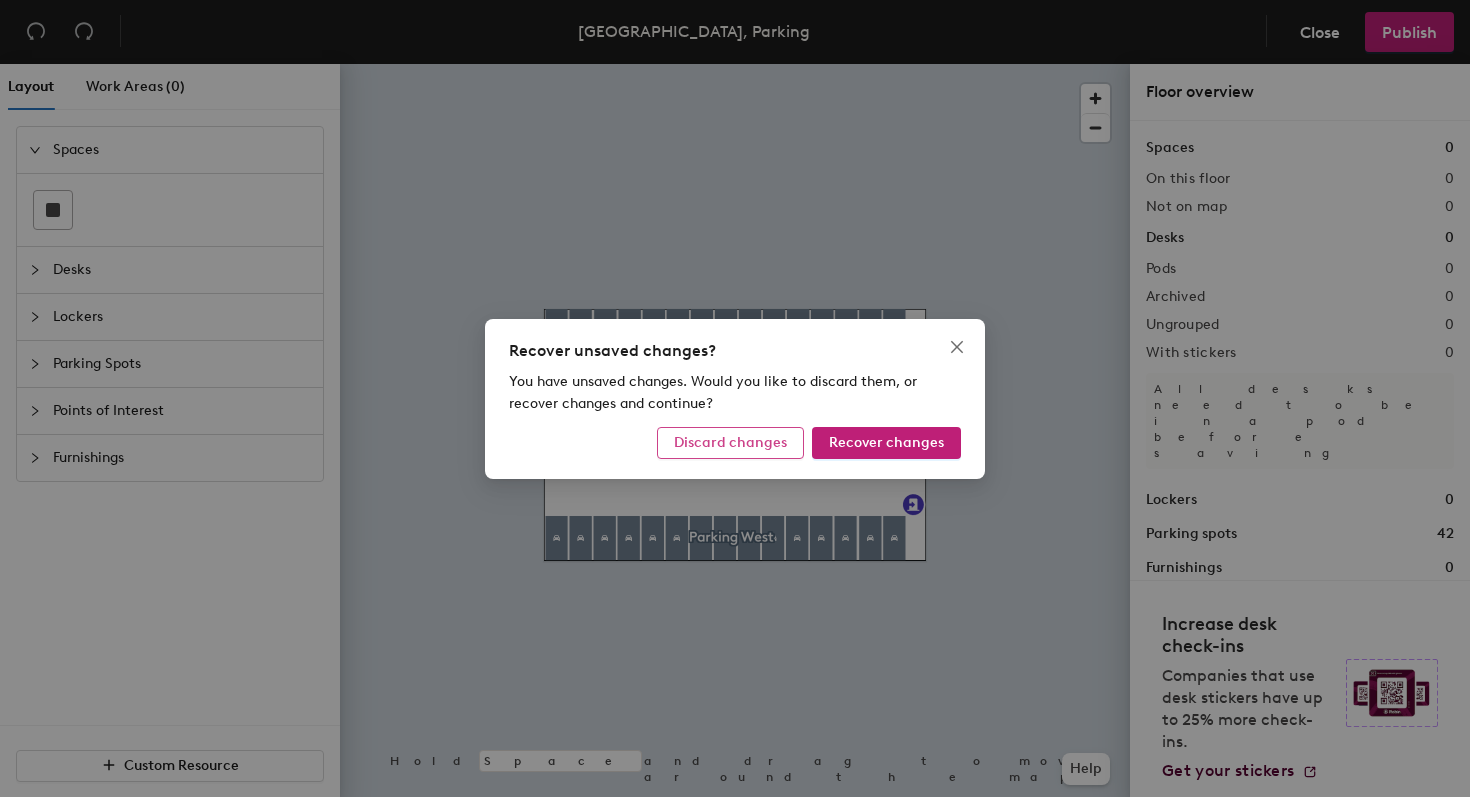 click on "Discard changes" at bounding box center (730, 442) 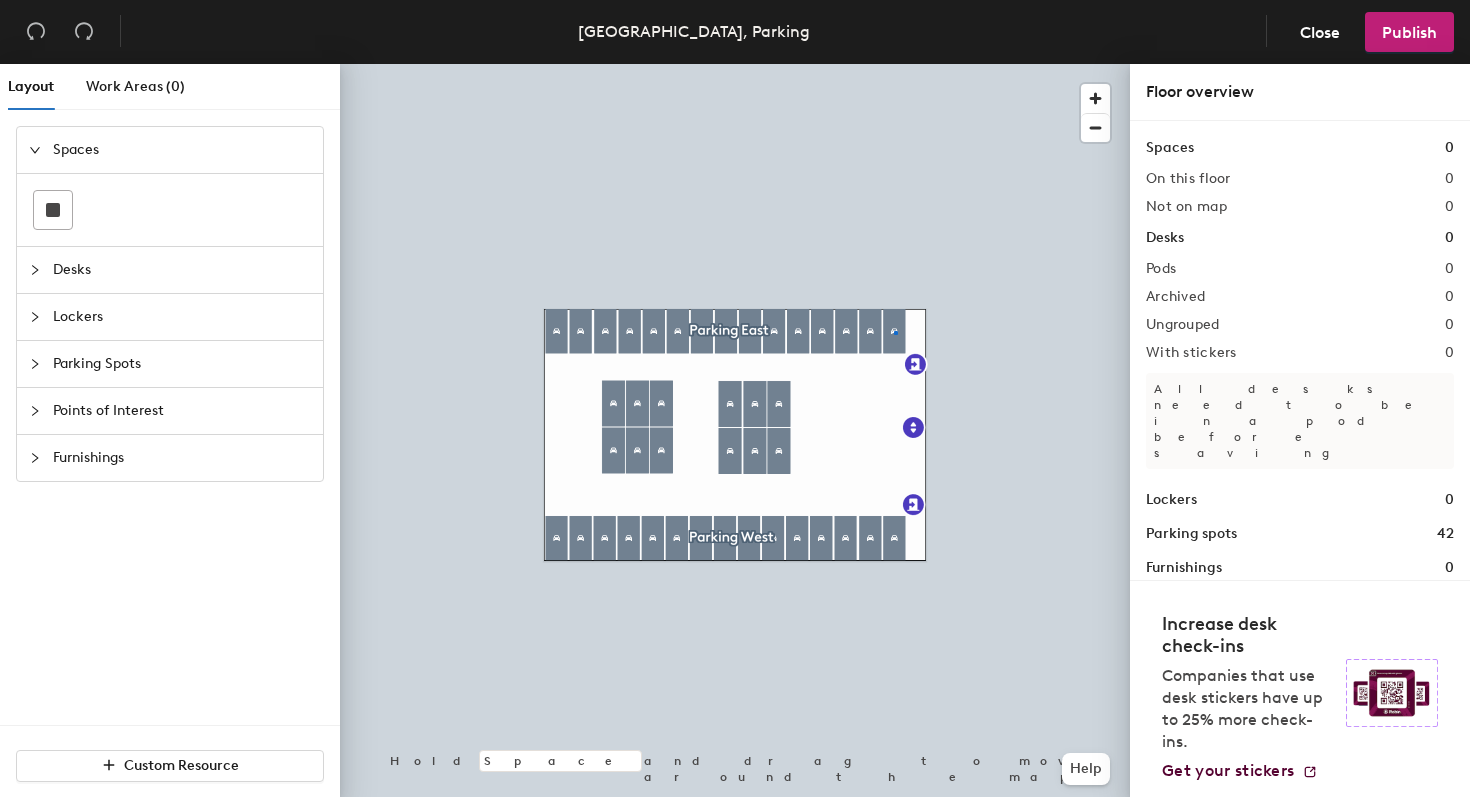 click 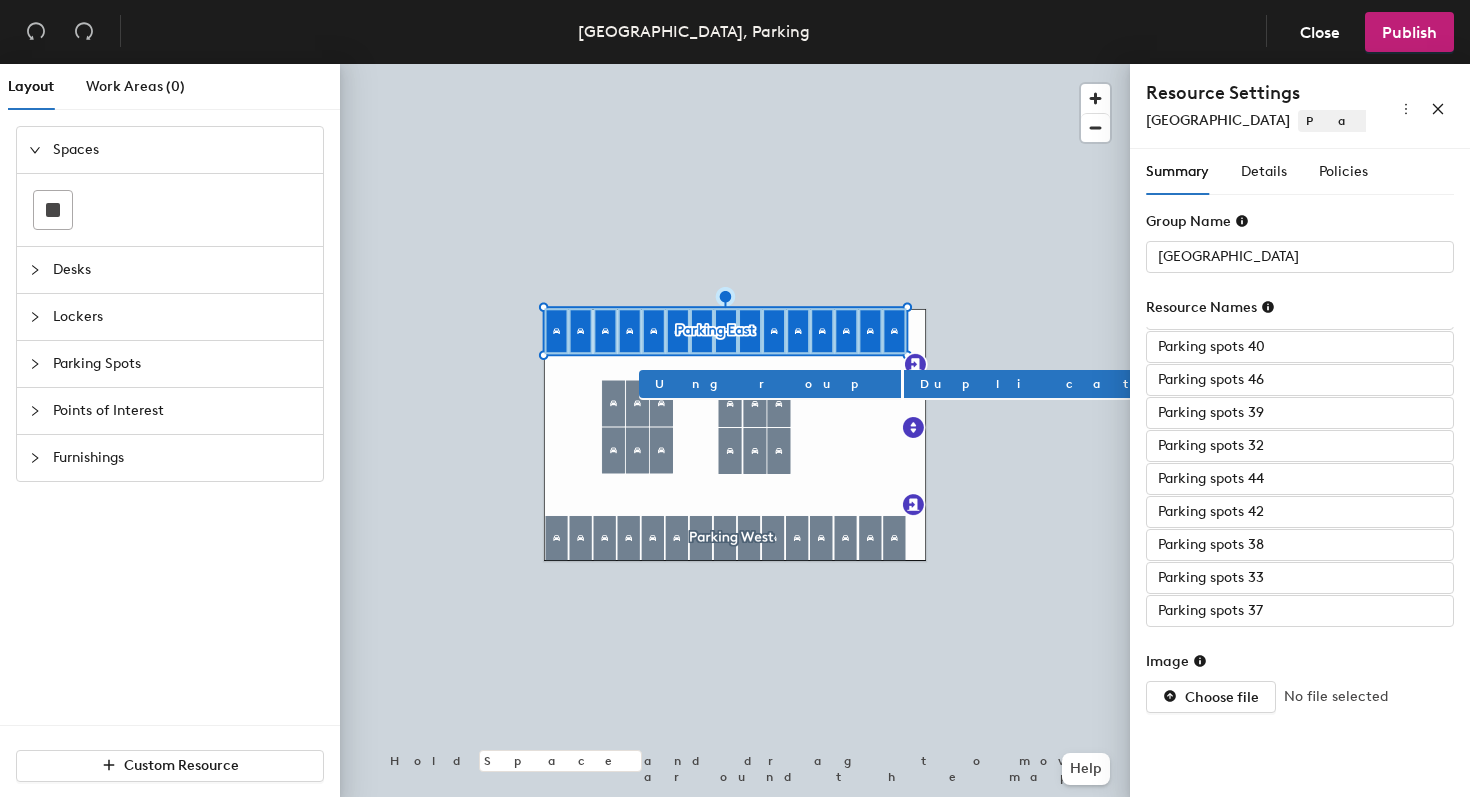 scroll, scrollTop: 0, scrollLeft: 0, axis: both 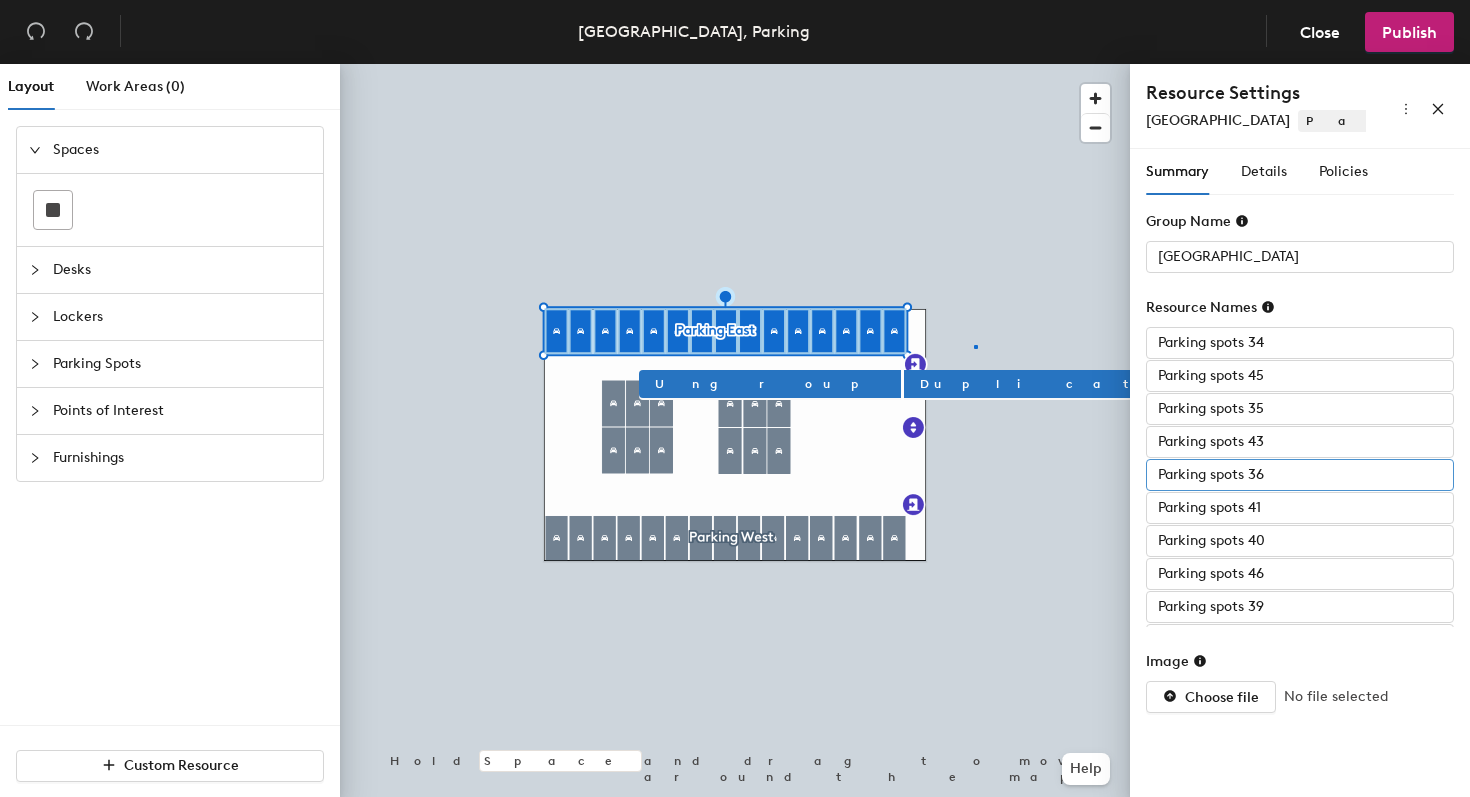 click 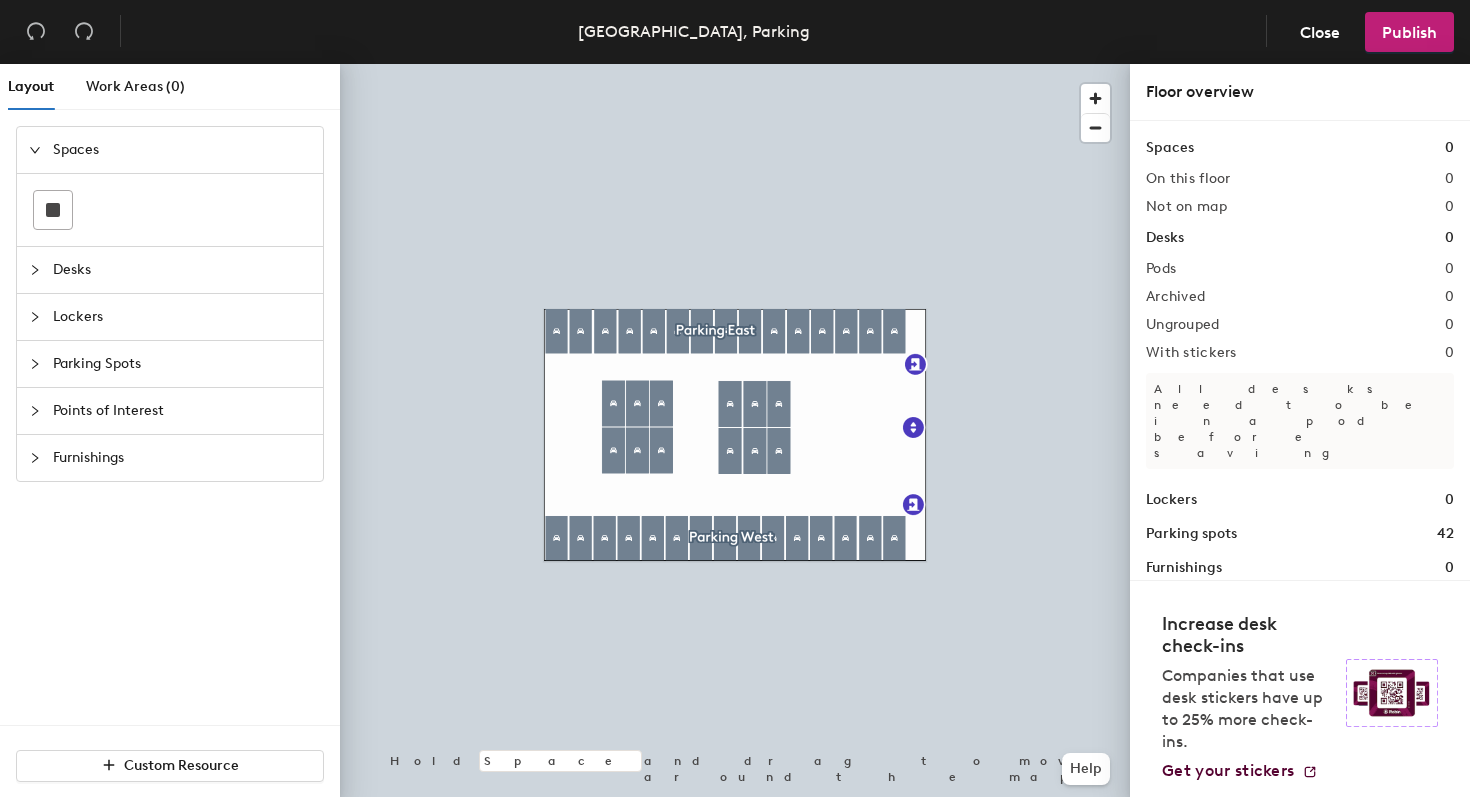 click 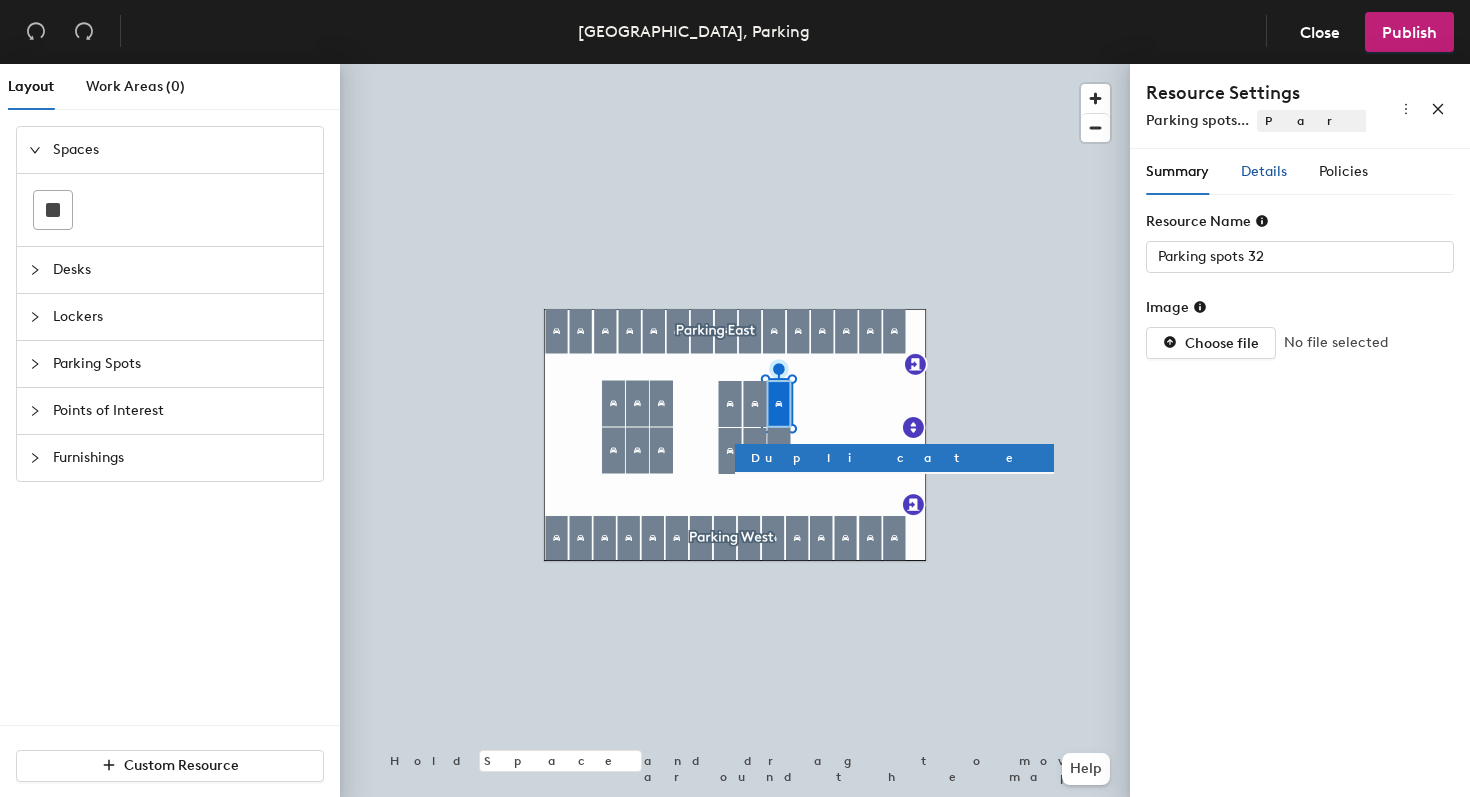 click on "Details" at bounding box center [1264, 172] 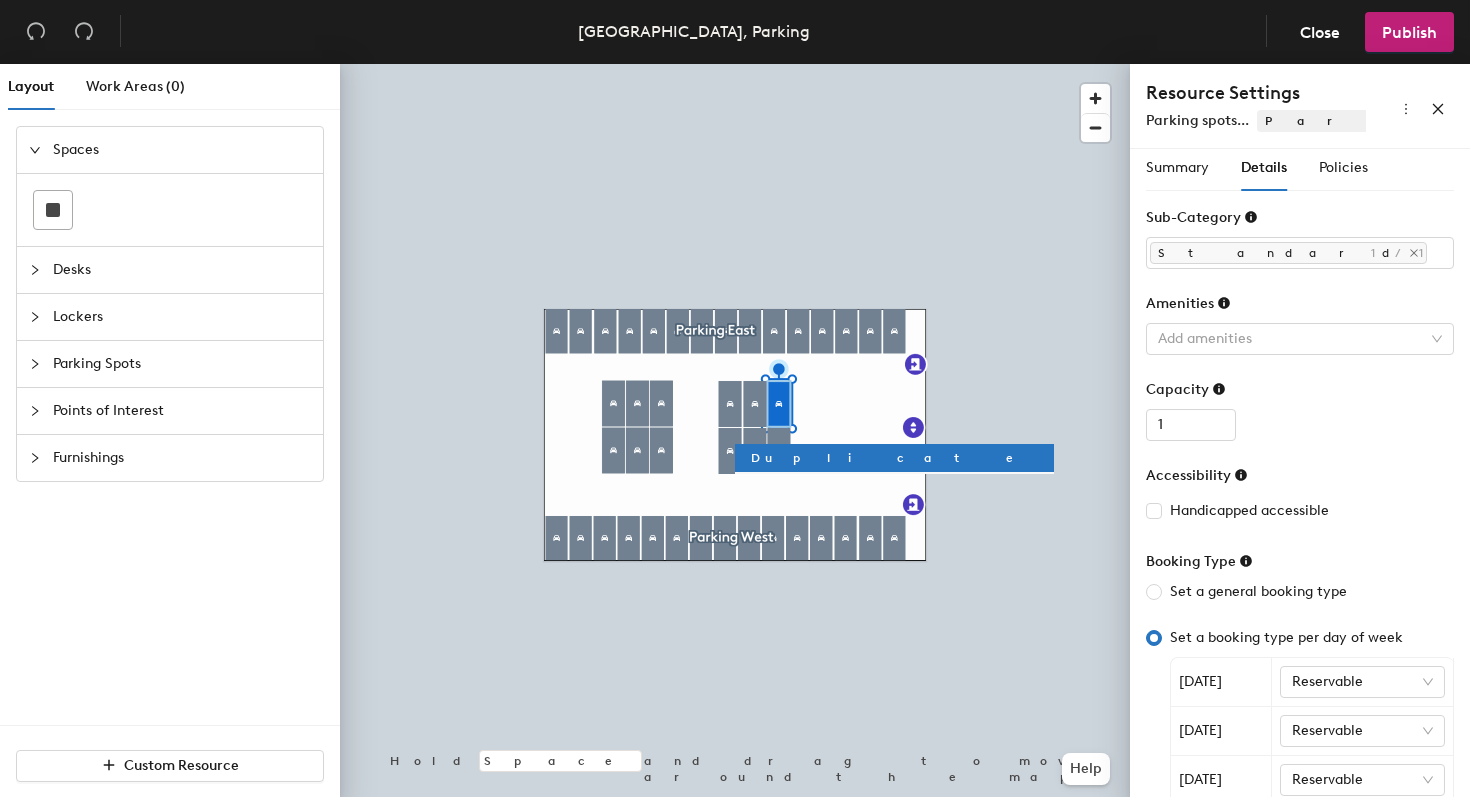 scroll, scrollTop: 0, scrollLeft: 0, axis: both 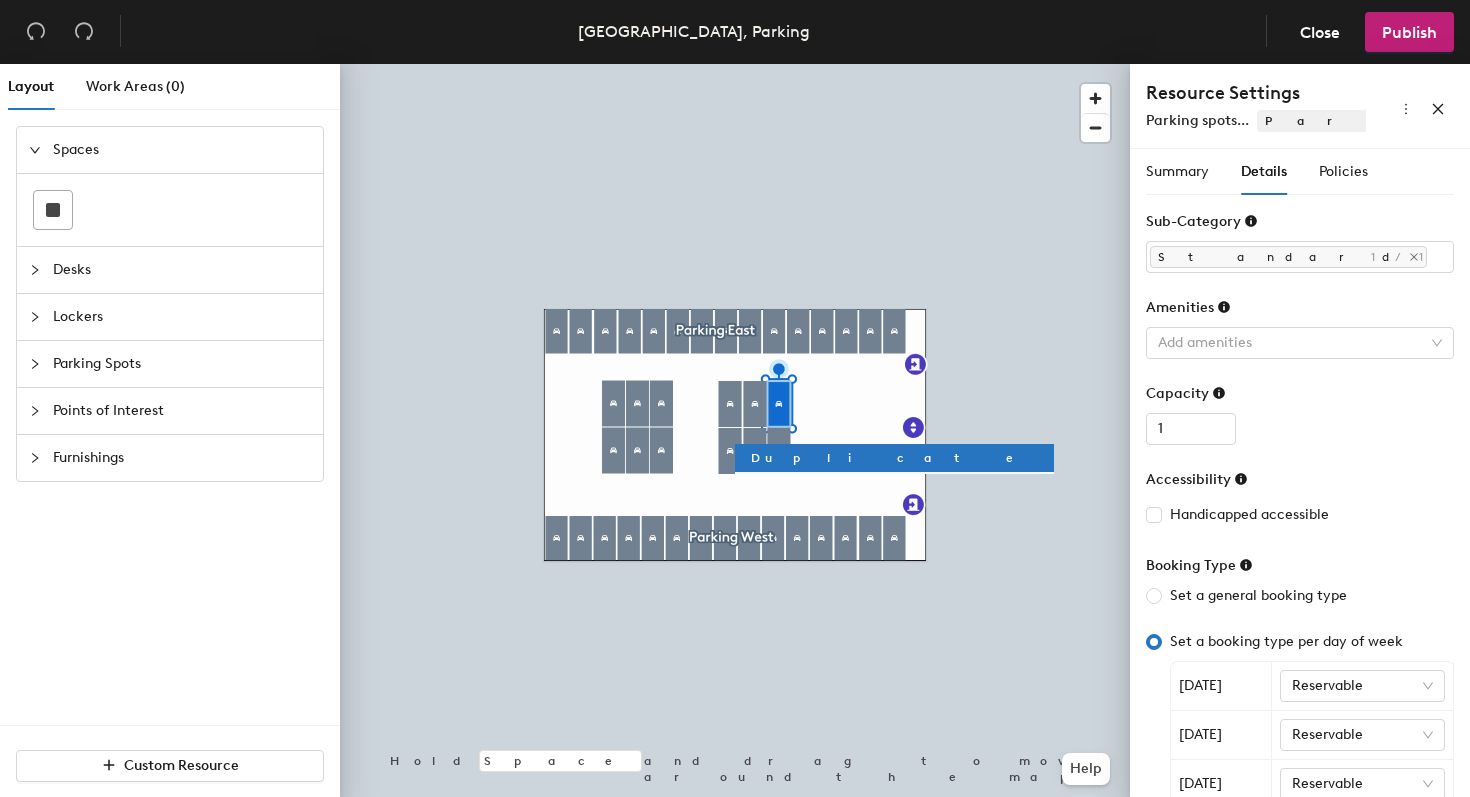 click 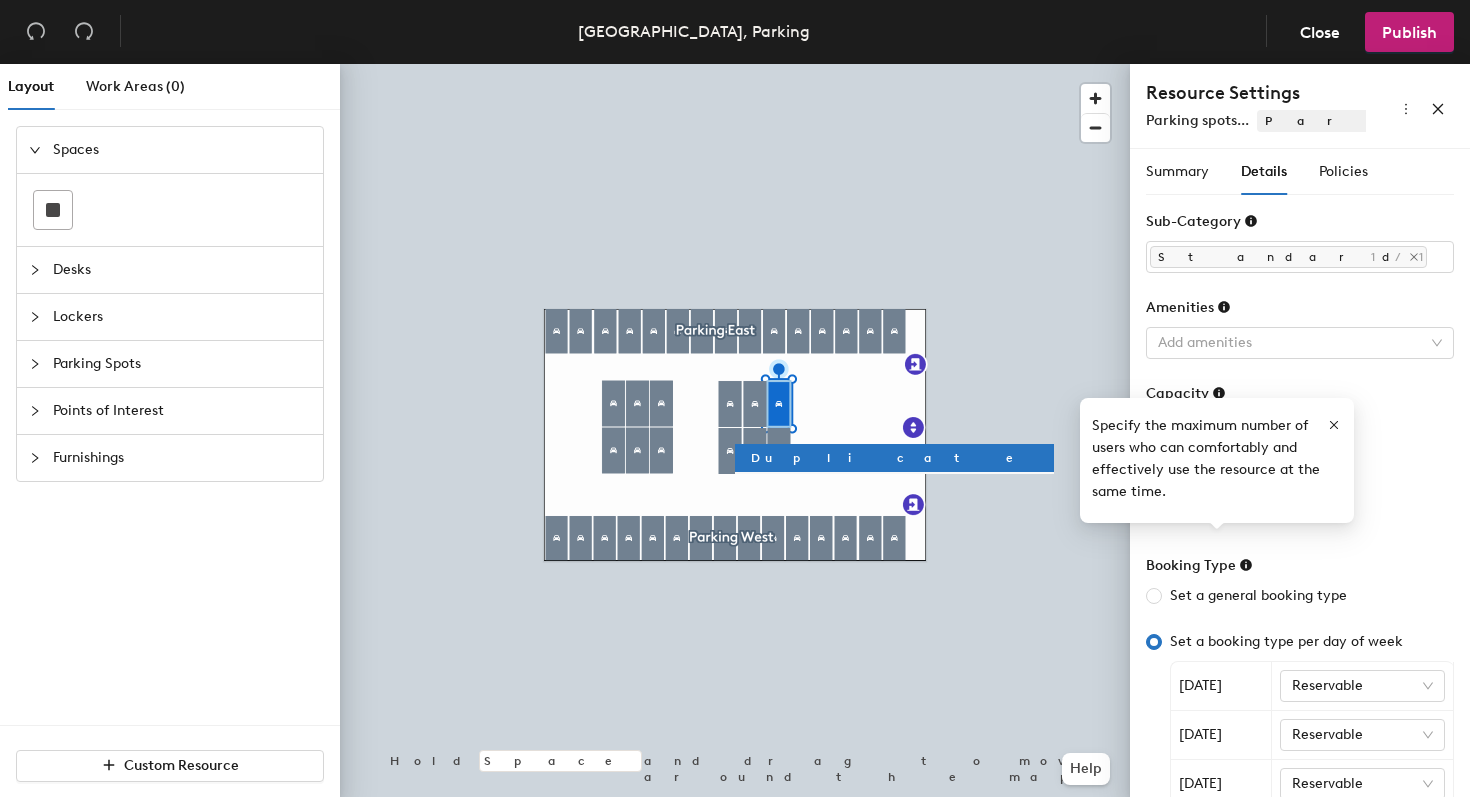 click on "1" at bounding box center (1300, 429) 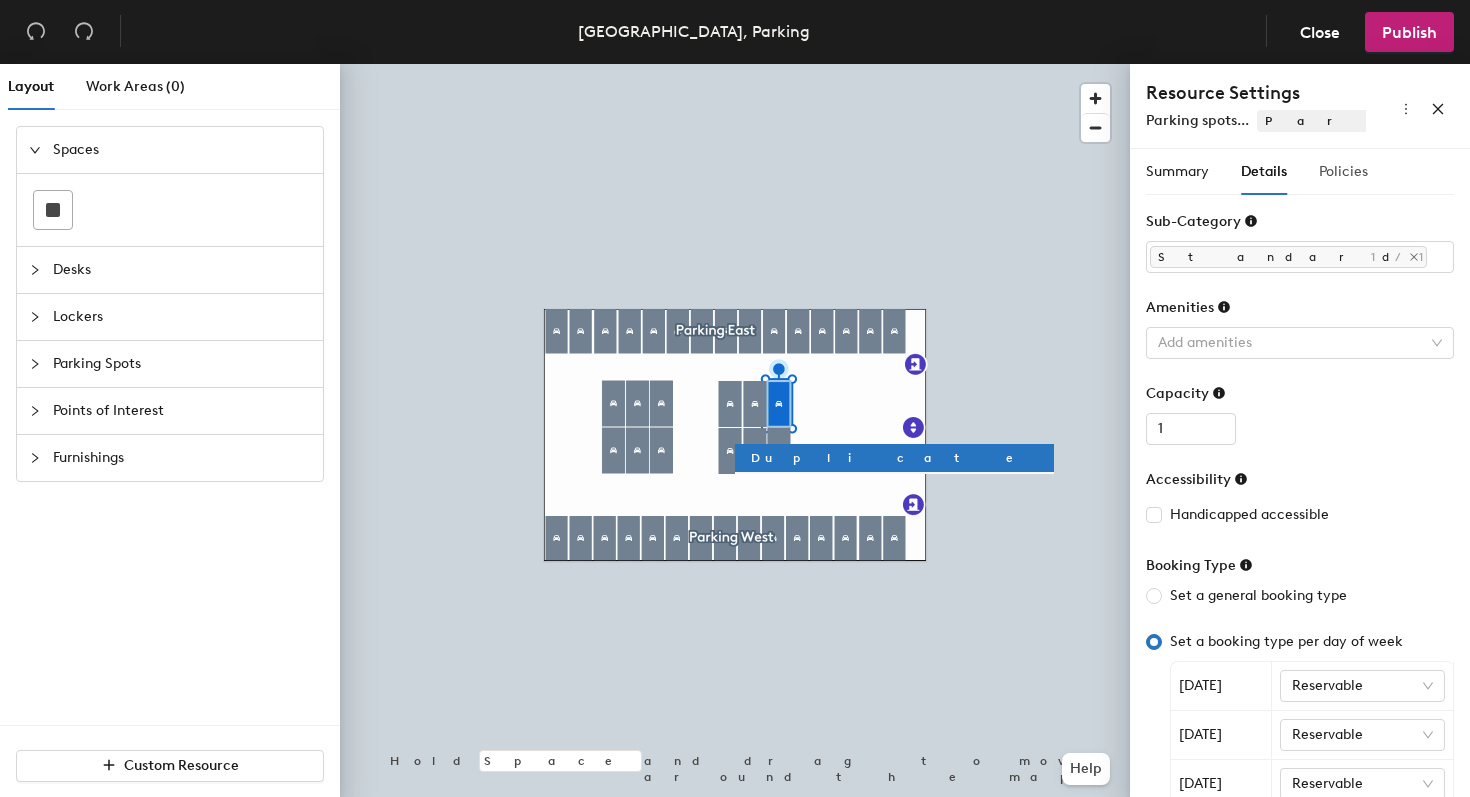 click on "Policies" 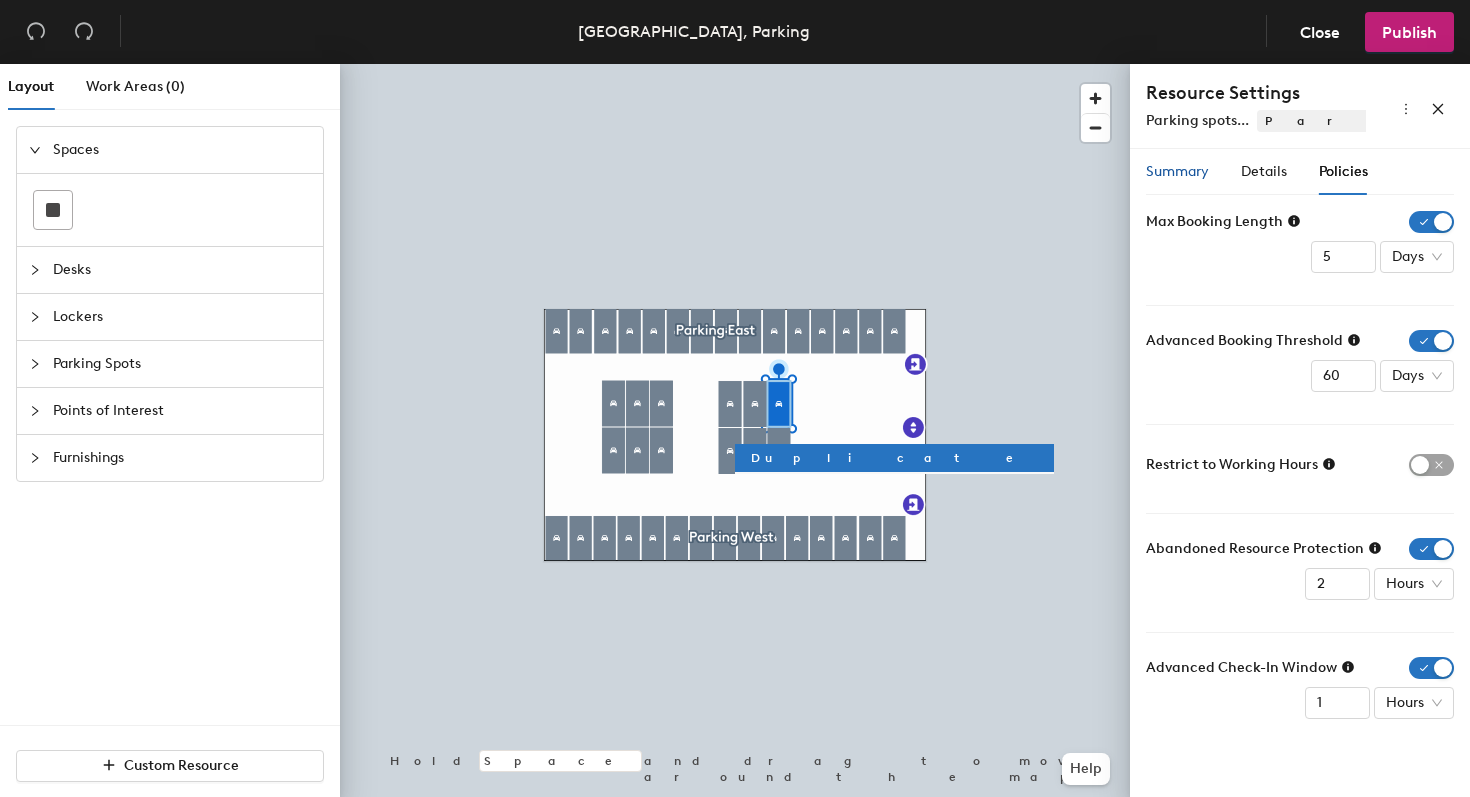 click on "Summary" at bounding box center (1177, 172) 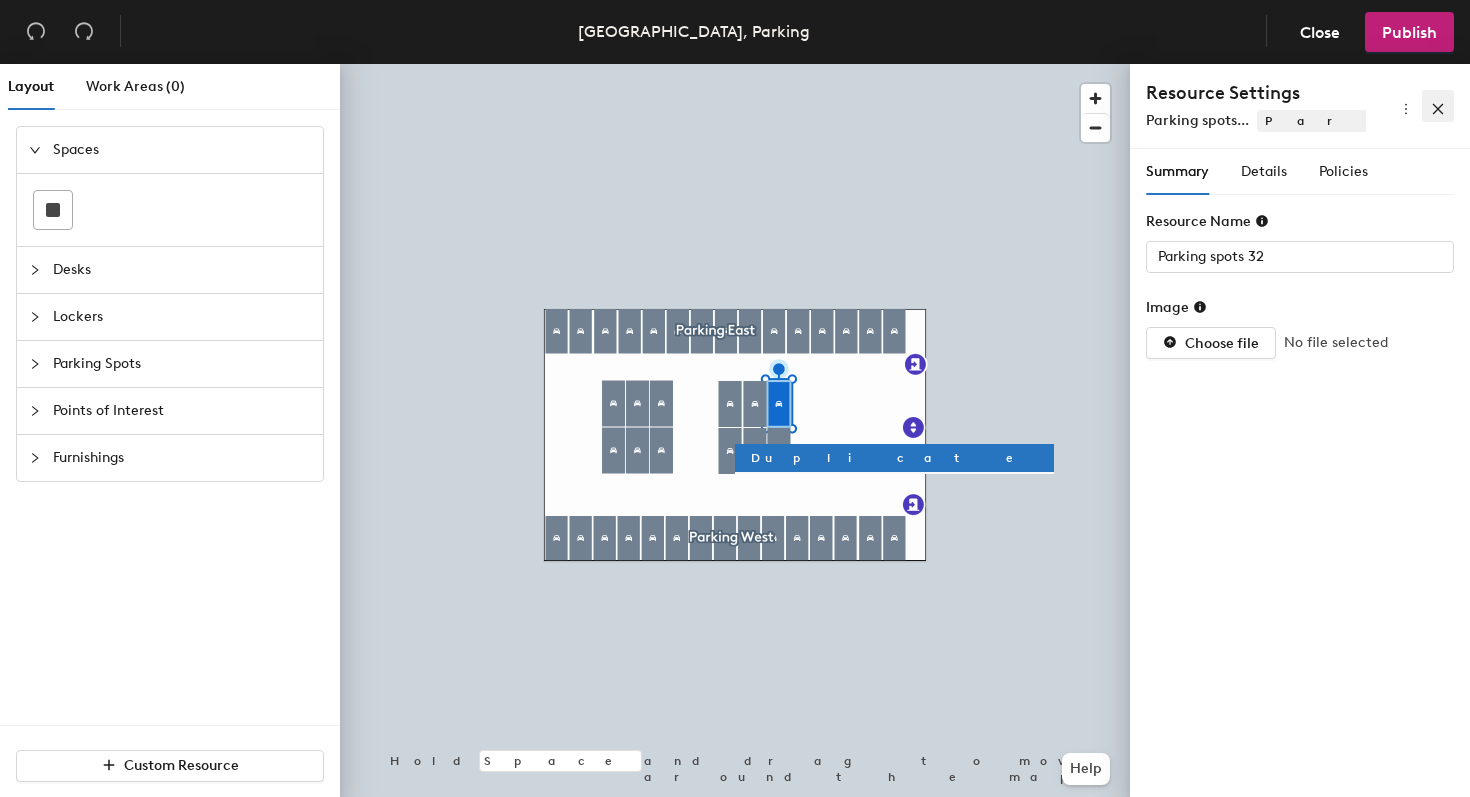 click 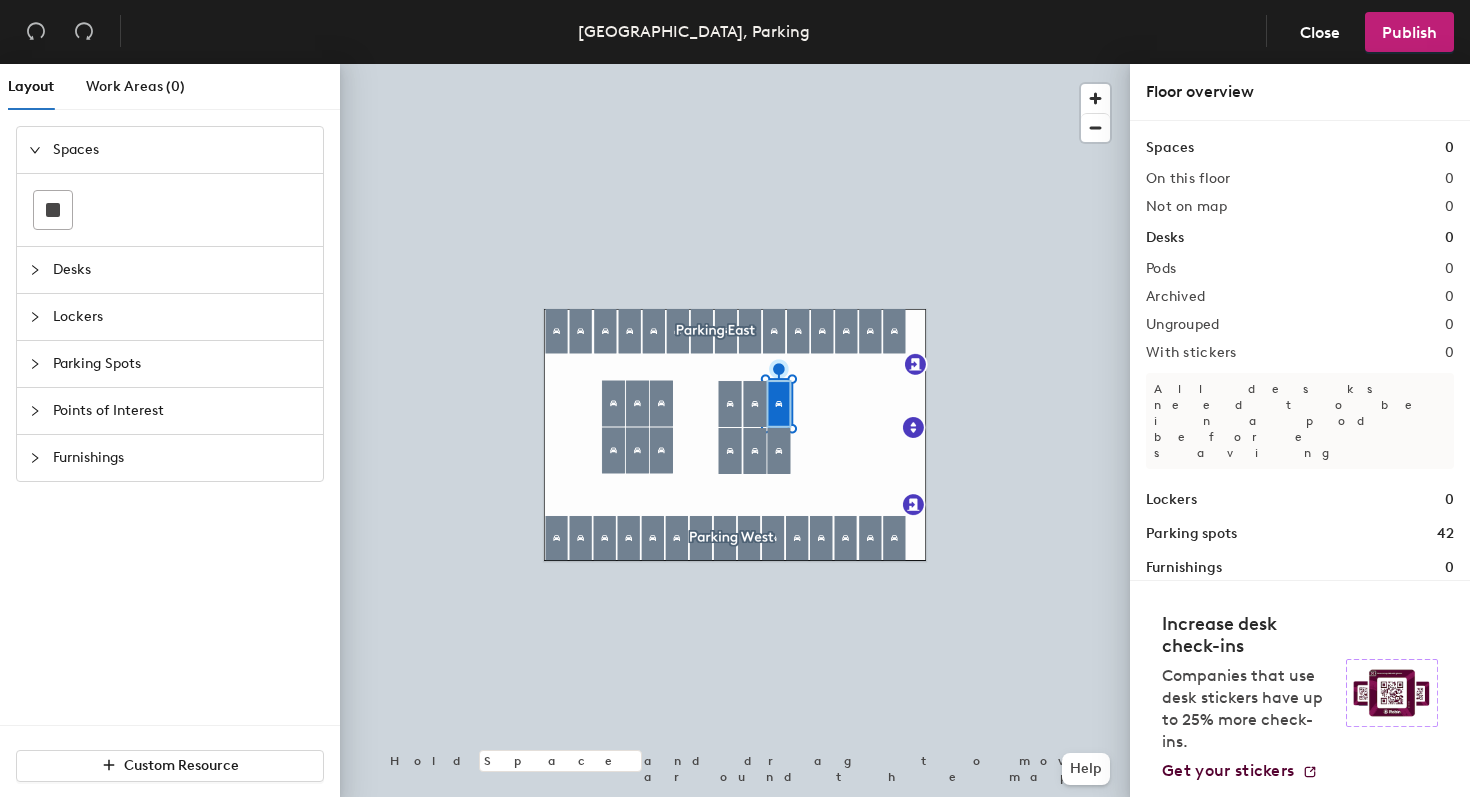 click 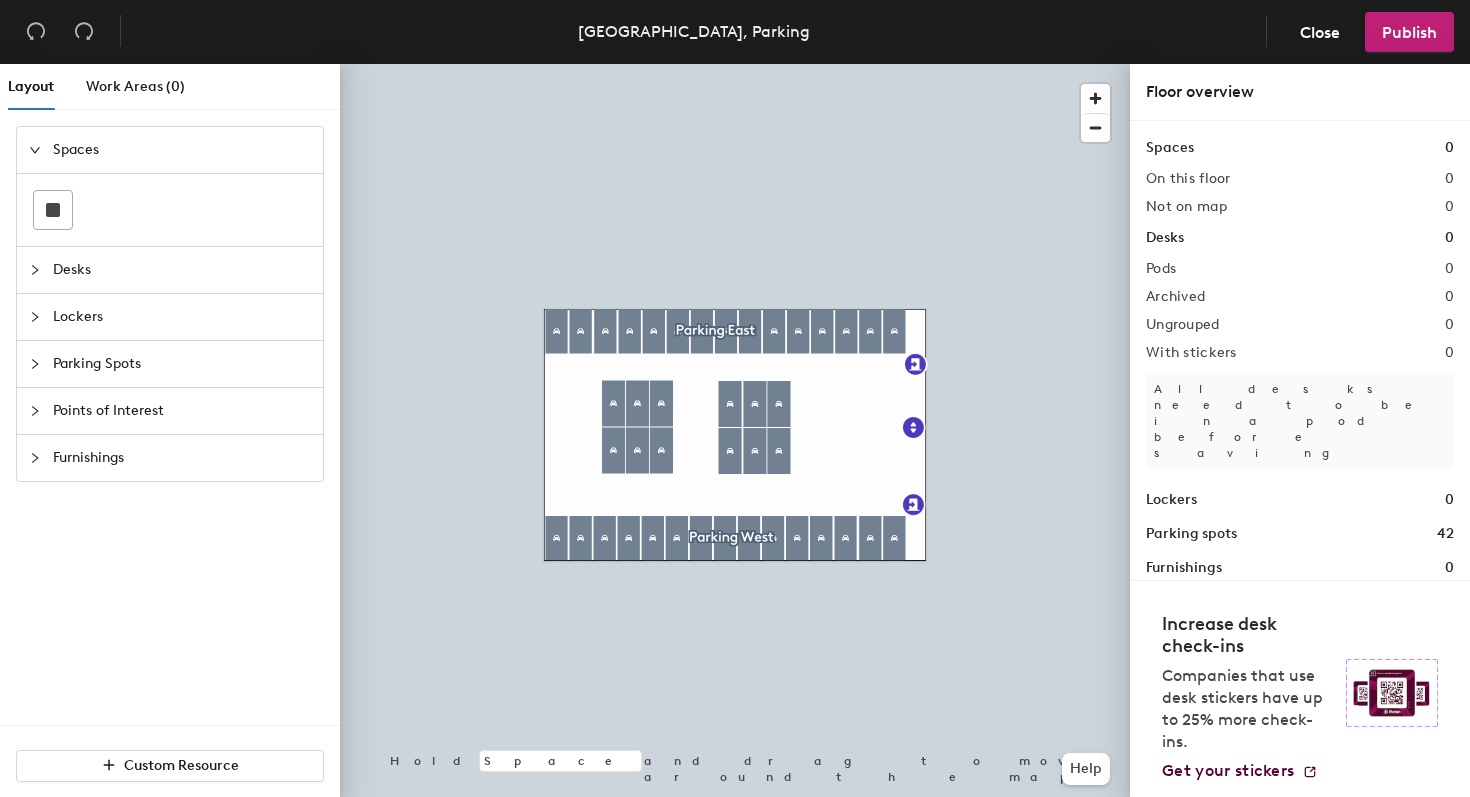 click 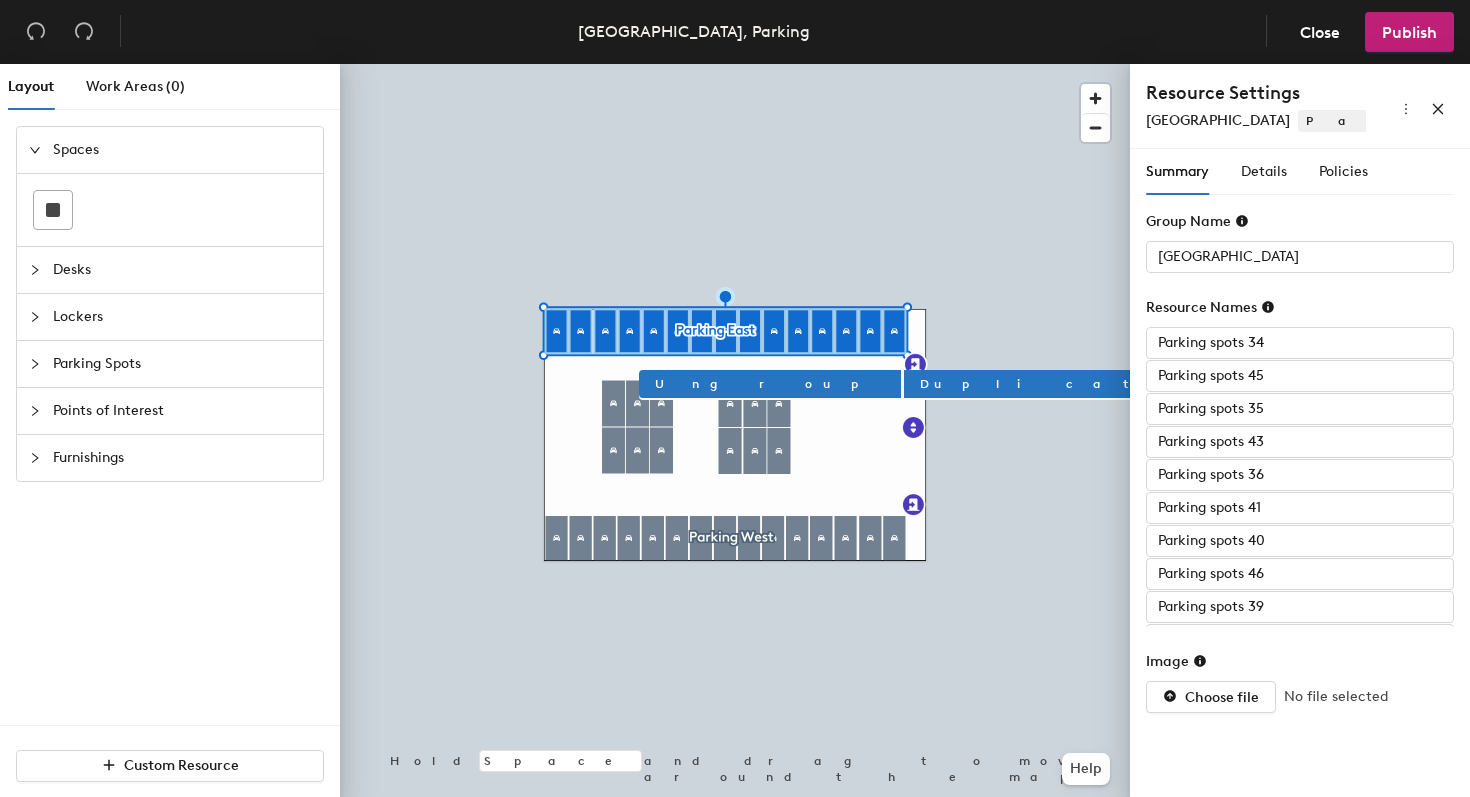 type on "Parking spots 37" 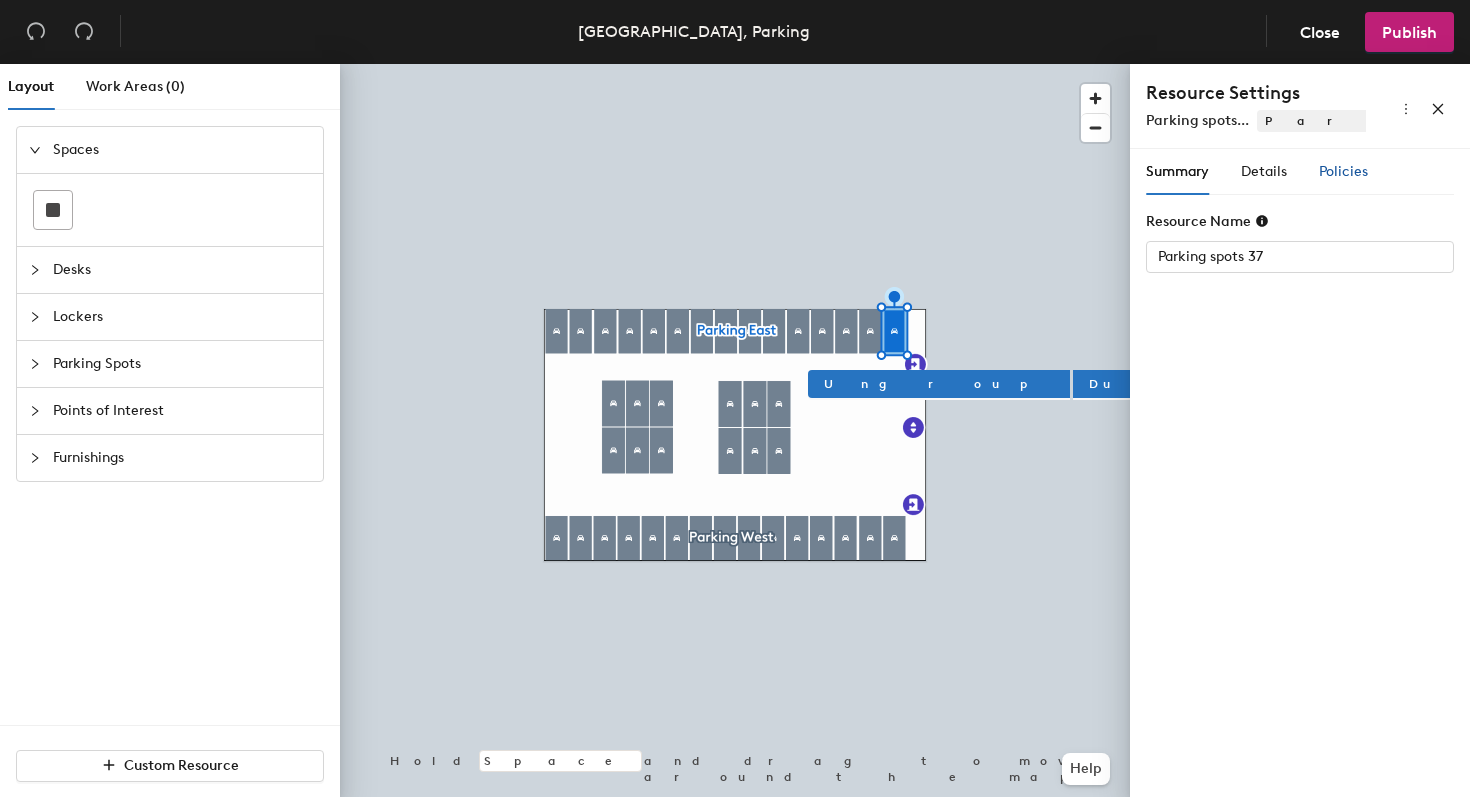 click on "Policies" at bounding box center (1343, 171) 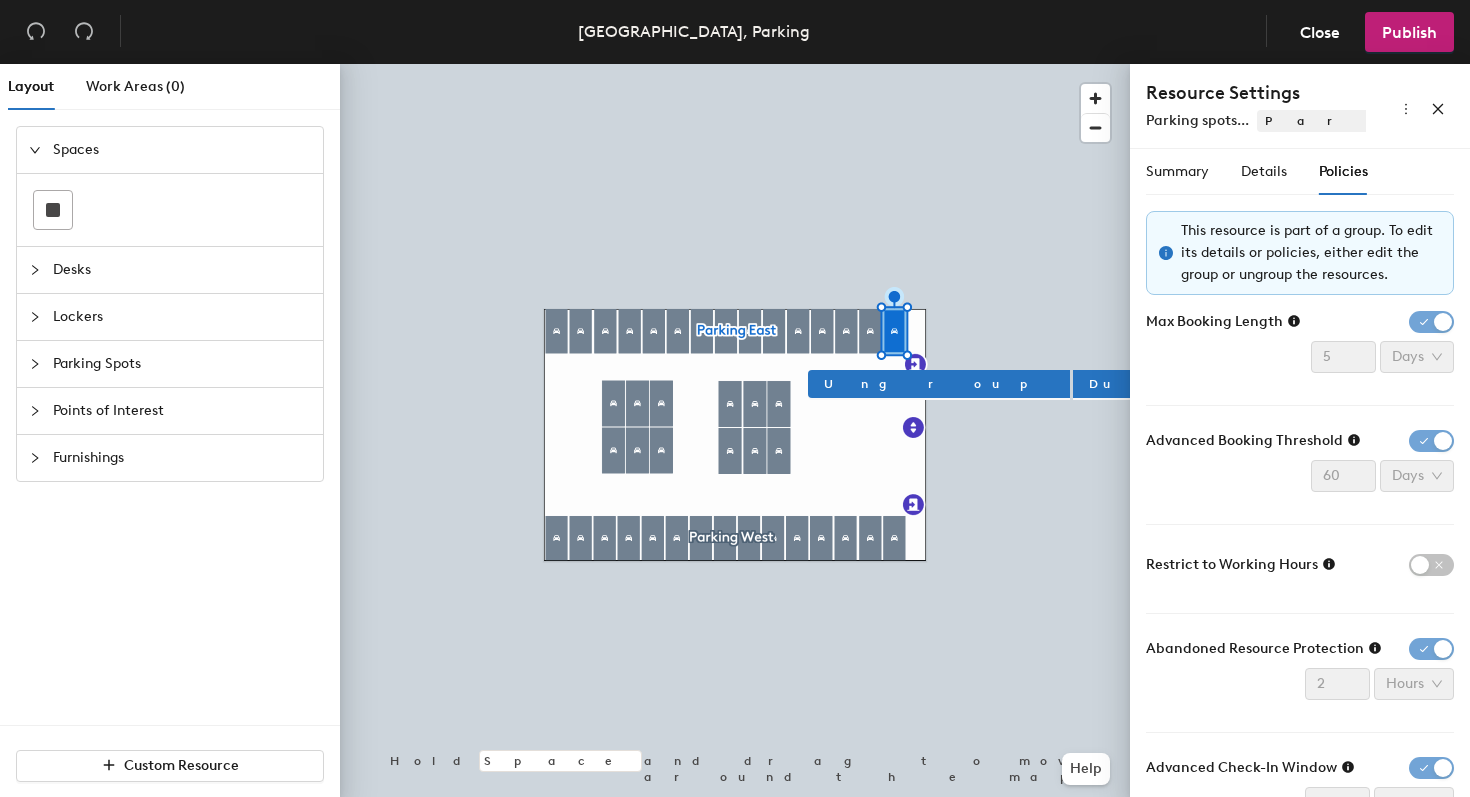 click 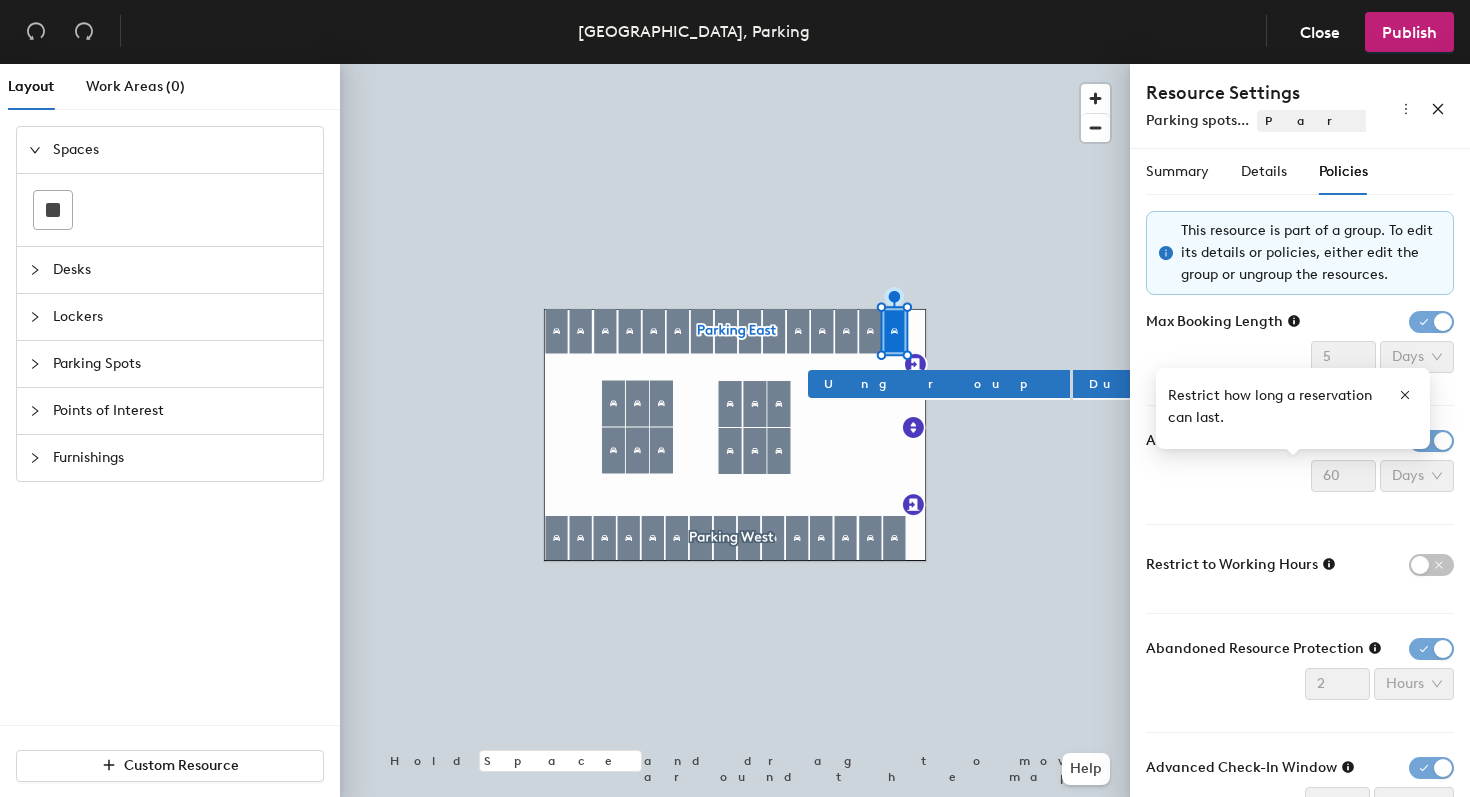 click on "Max Booking Length 5 Days" at bounding box center [1300, 342] 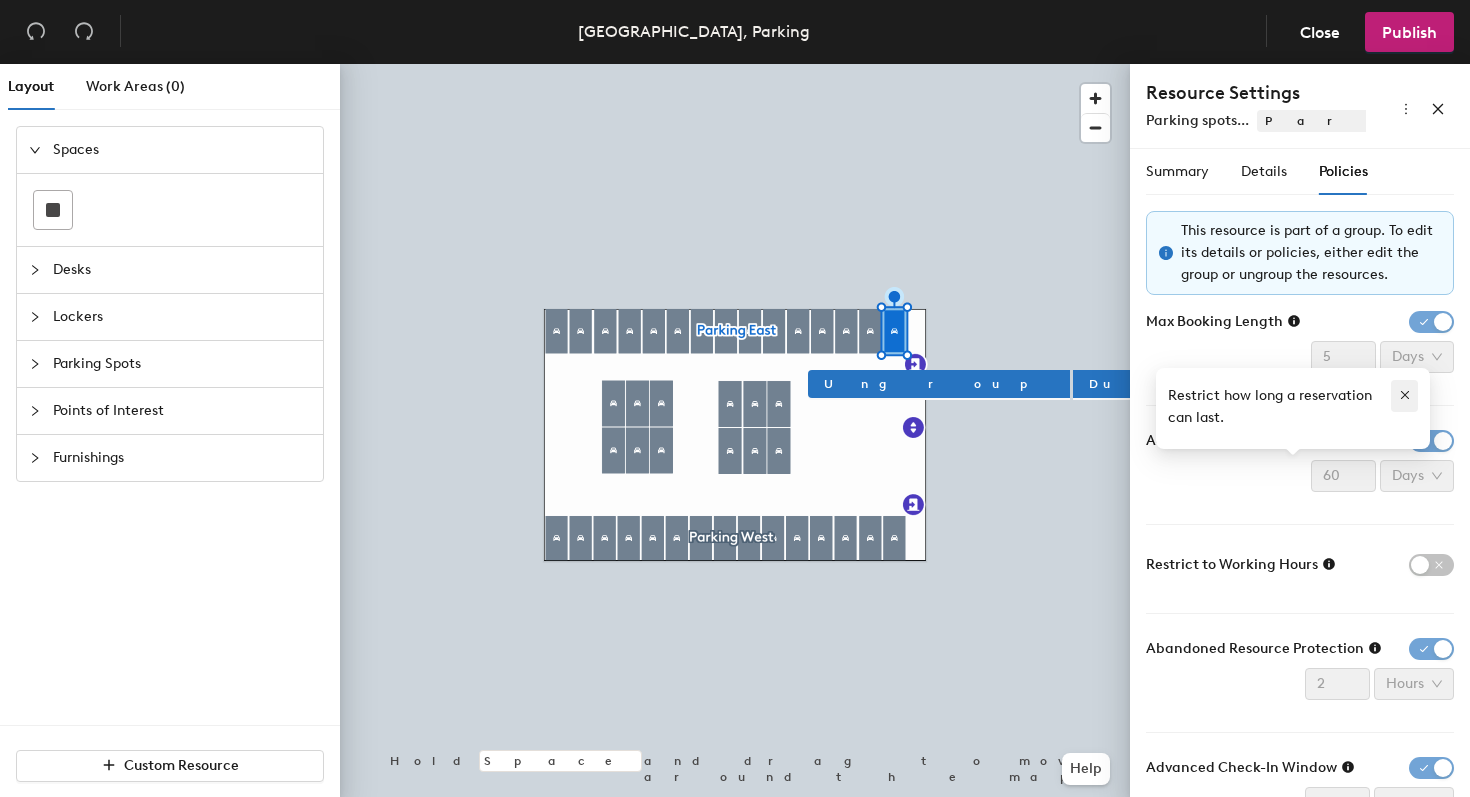 click at bounding box center (1404, 396) 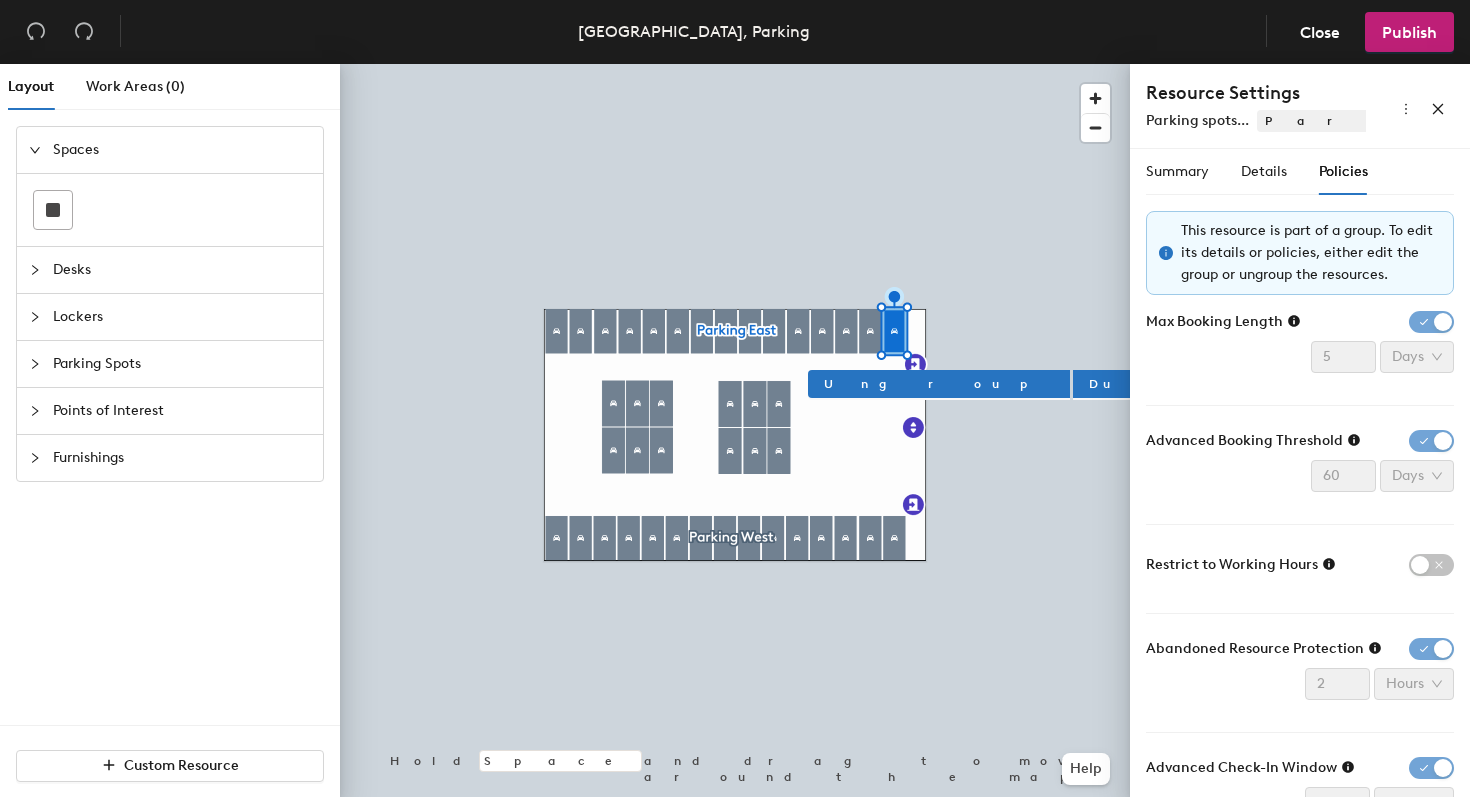 scroll, scrollTop: 62, scrollLeft: 0, axis: vertical 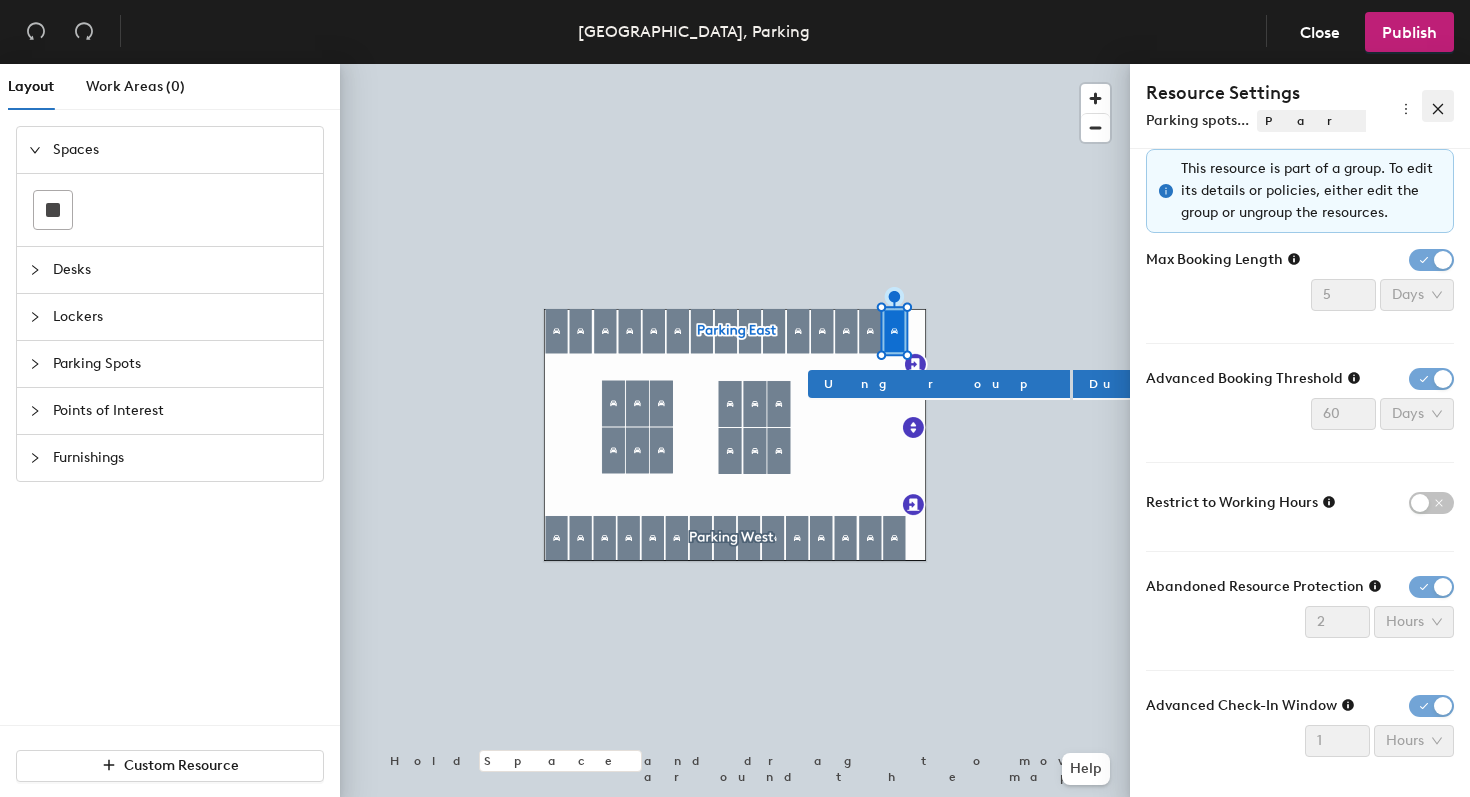 click 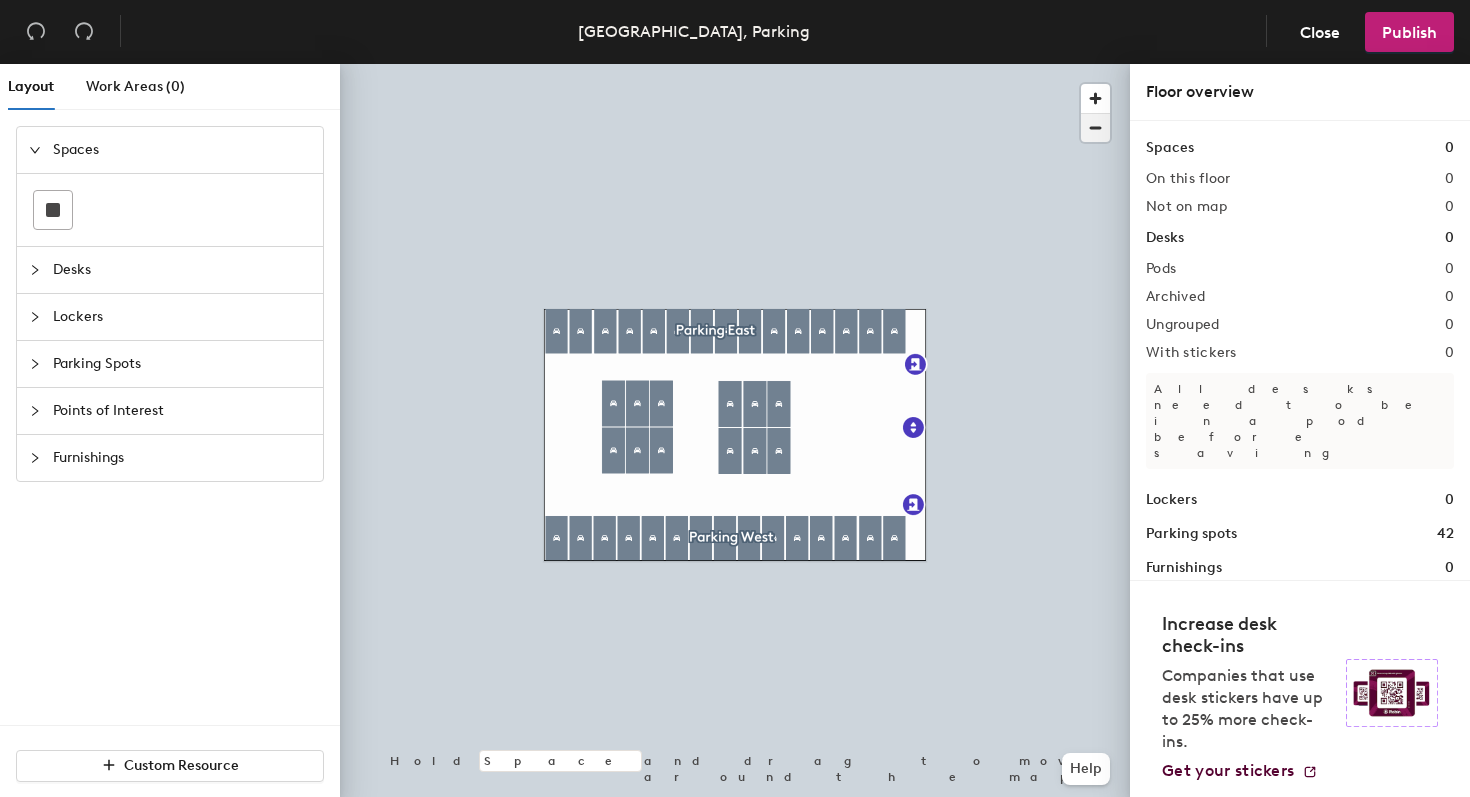 click 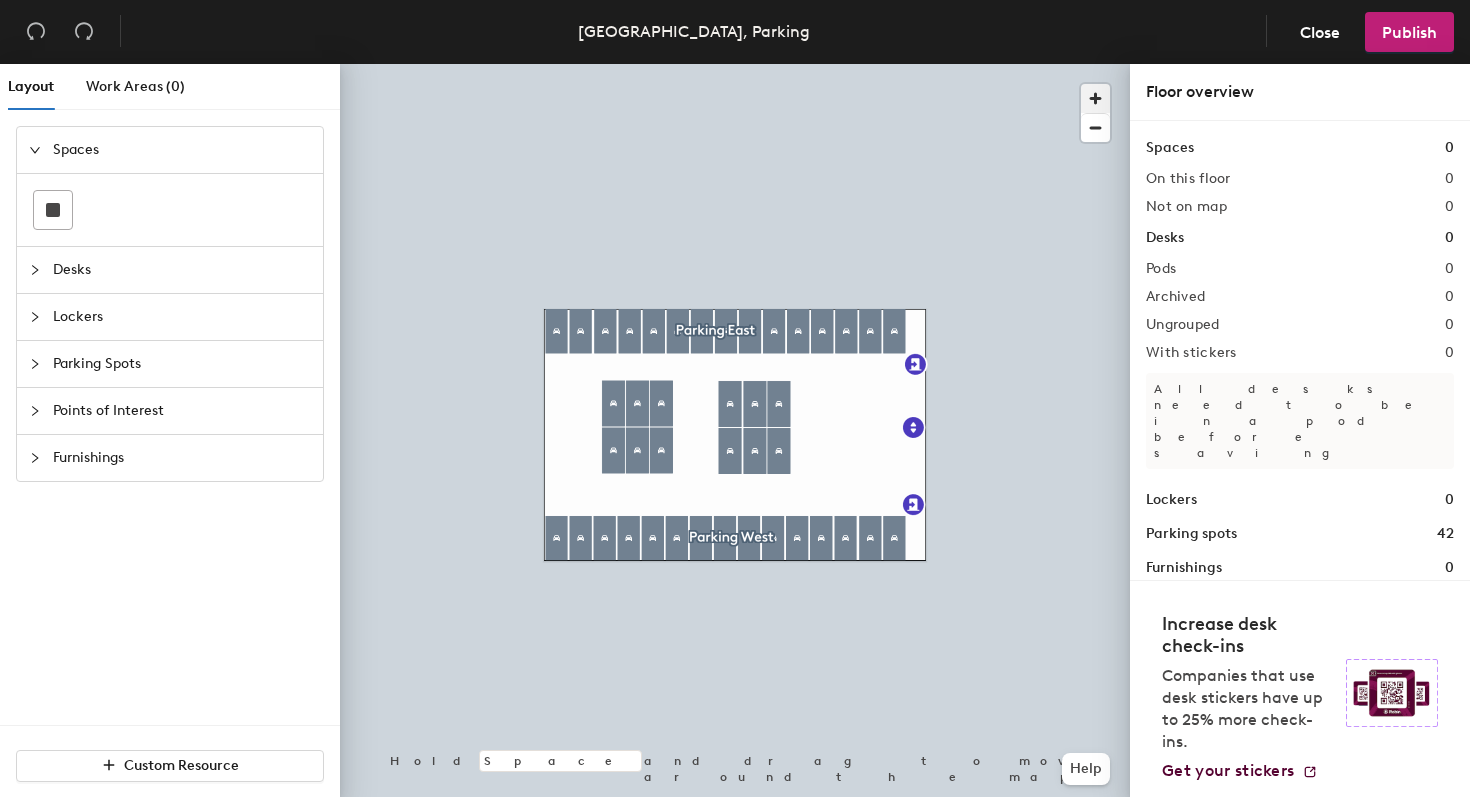 click 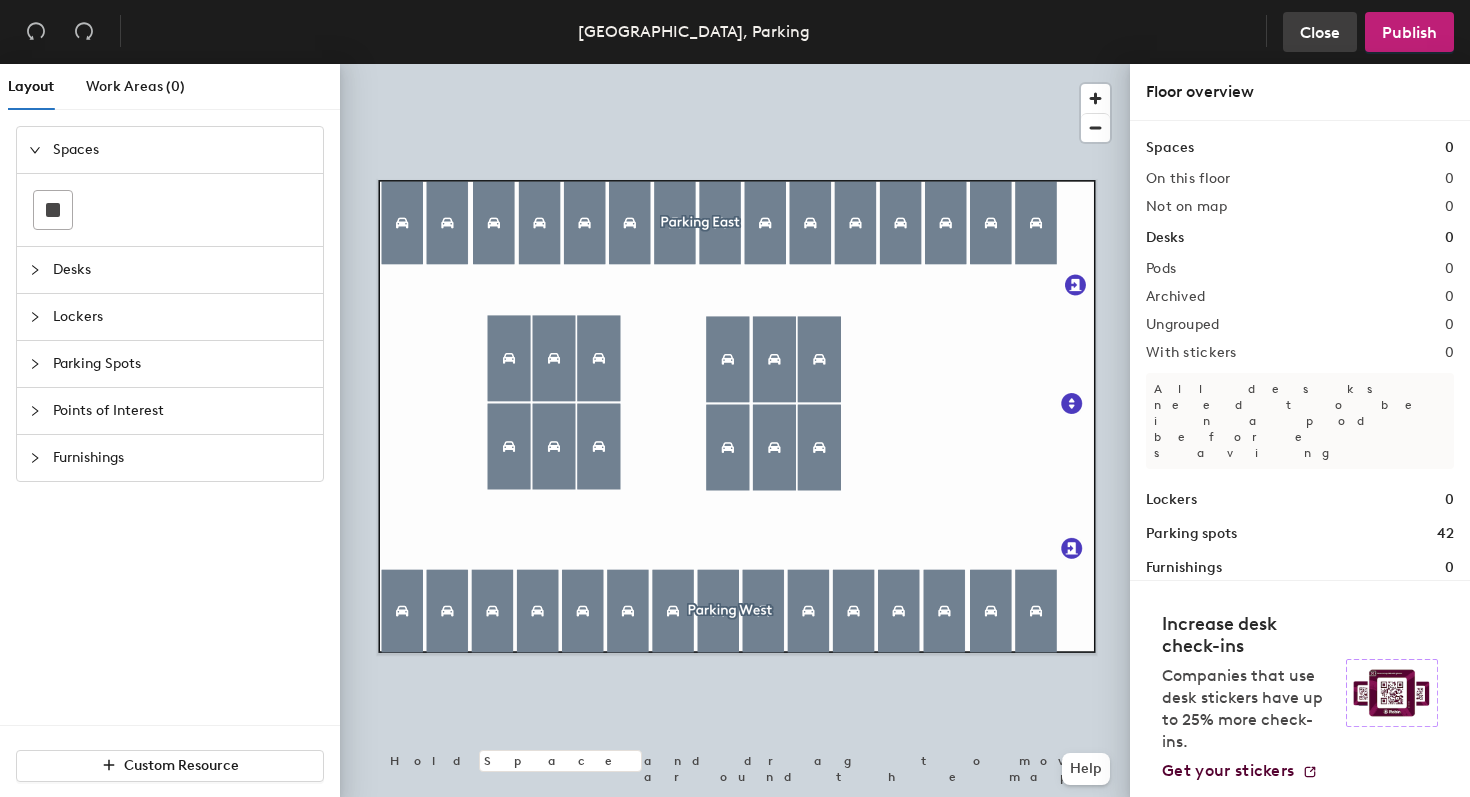 click on "Close" 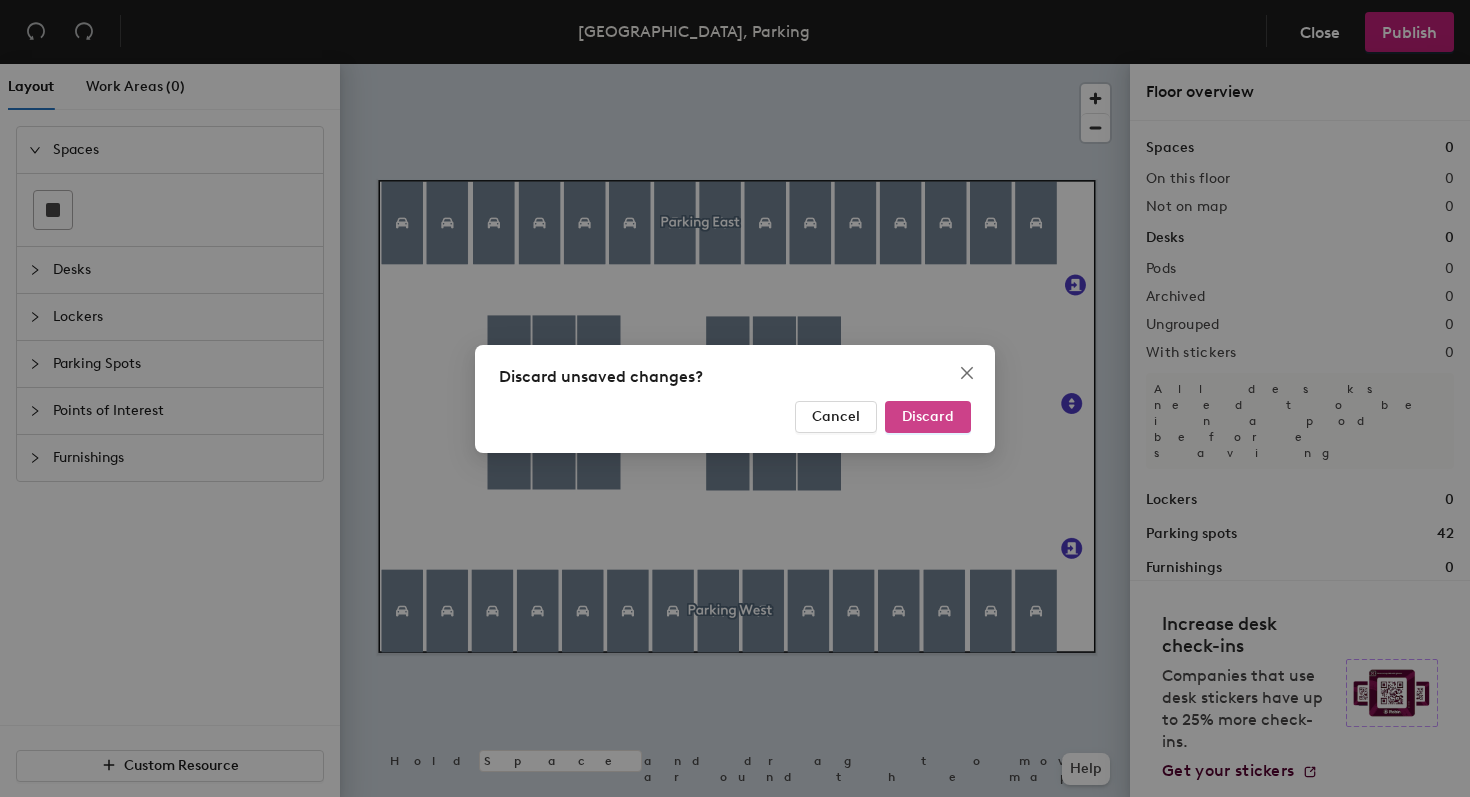 click on "Discard" at bounding box center [928, 416] 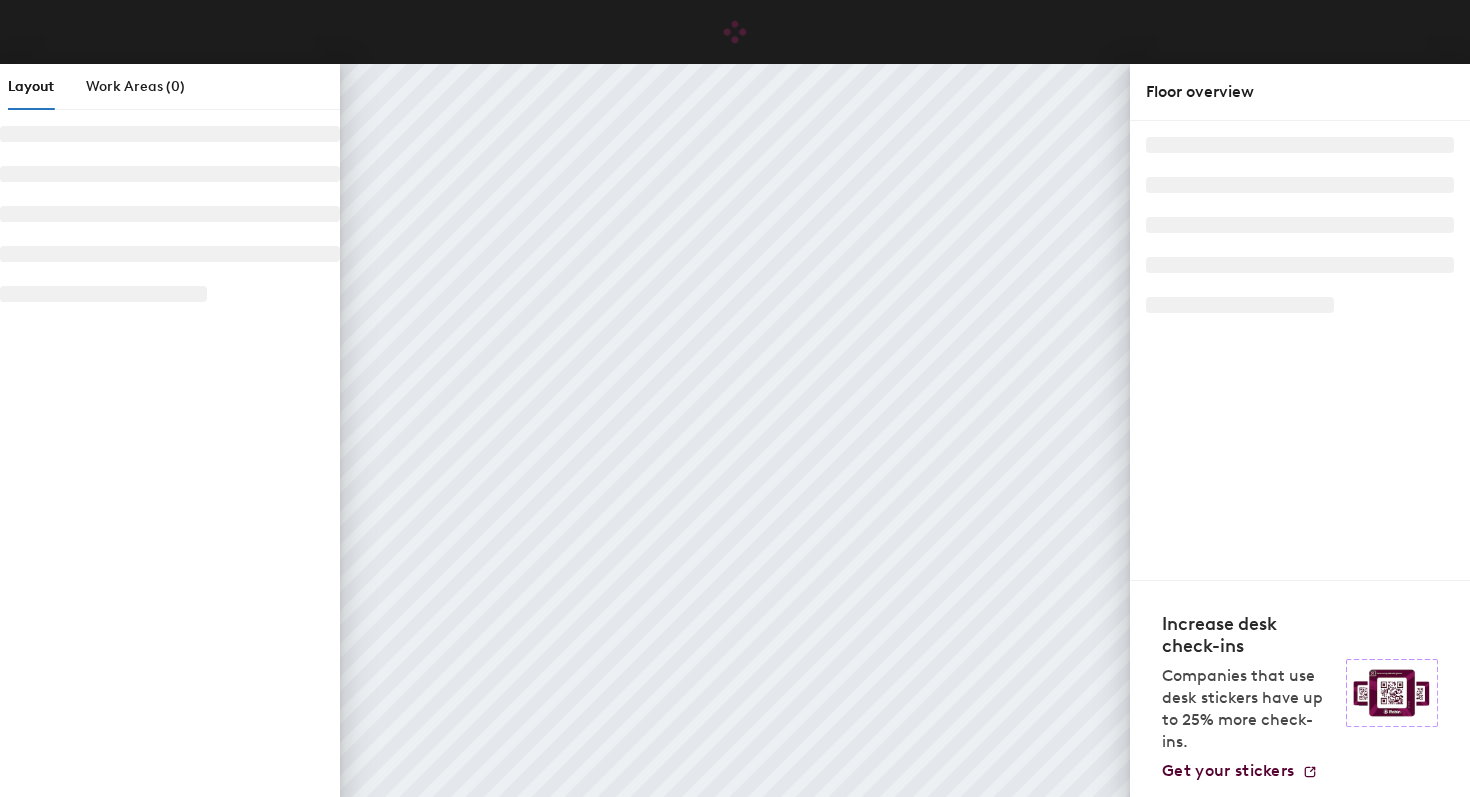 scroll, scrollTop: 0, scrollLeft: 0, axis: both 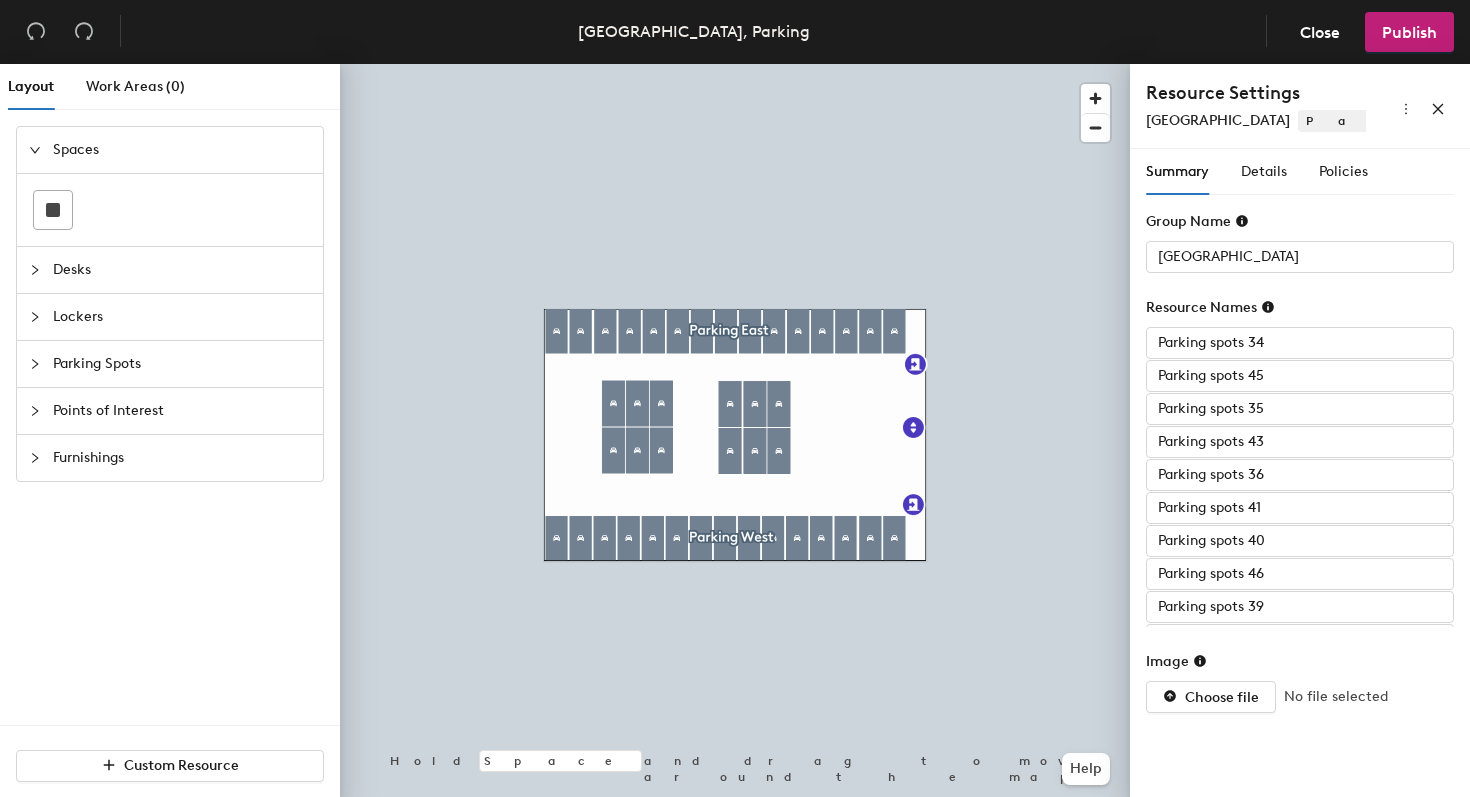 type on "Parking spots 37" 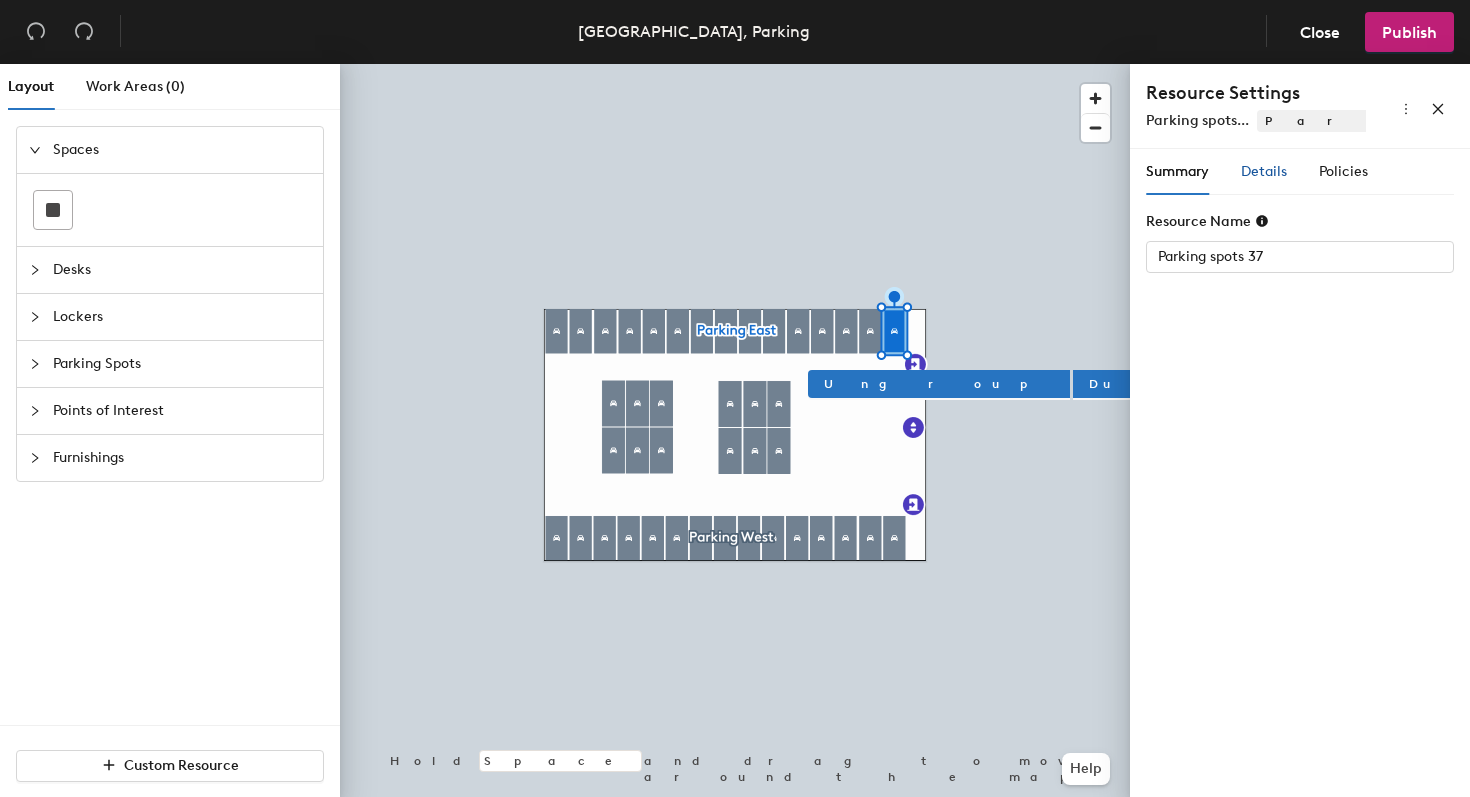 click on "Details" at bounding box center [1264, 171] 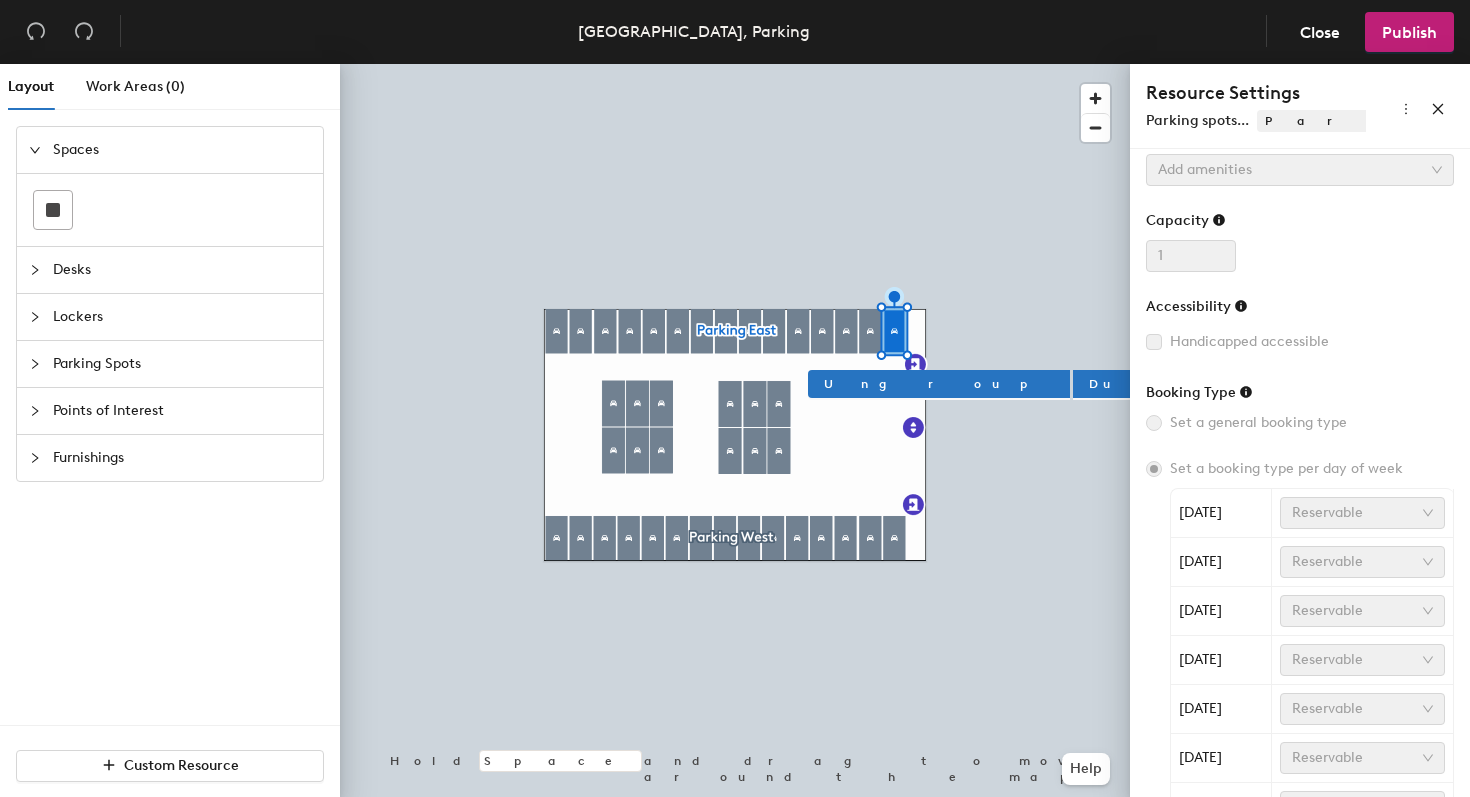 scroll, scrollTop: 274, scrollLeft: 0, axis: vertical 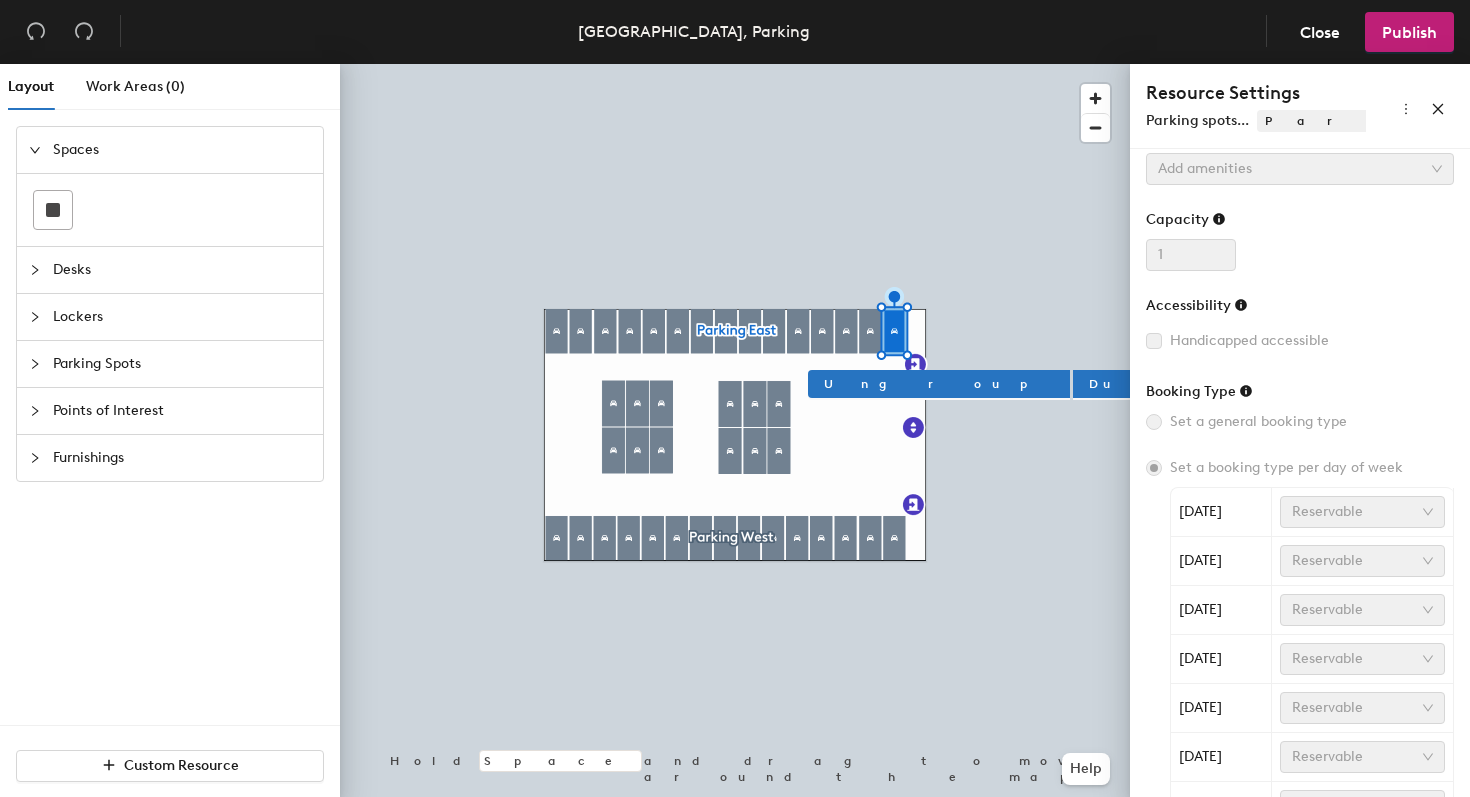 click on "Handicapped accessible" at bounding box center (1241, 341) 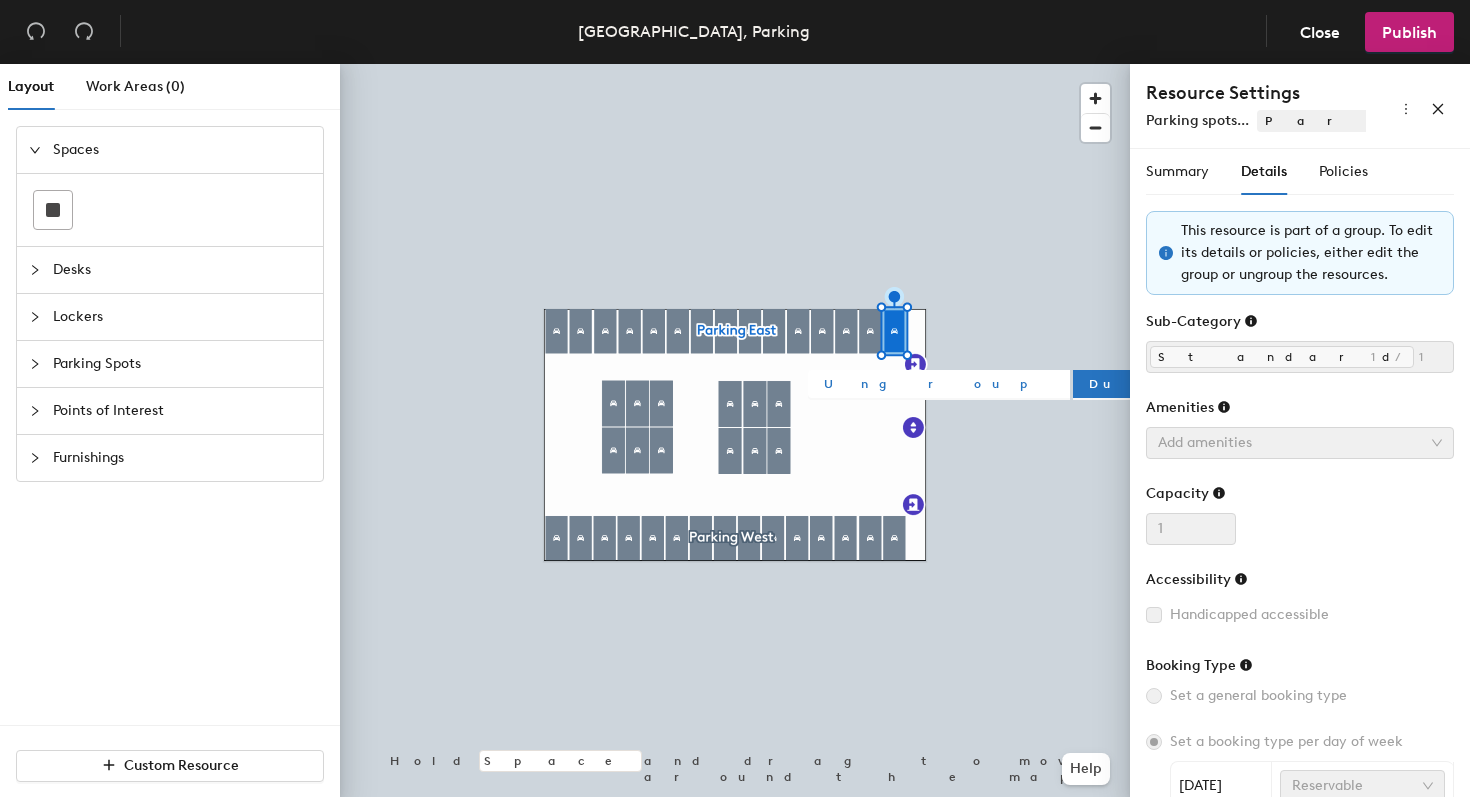 click 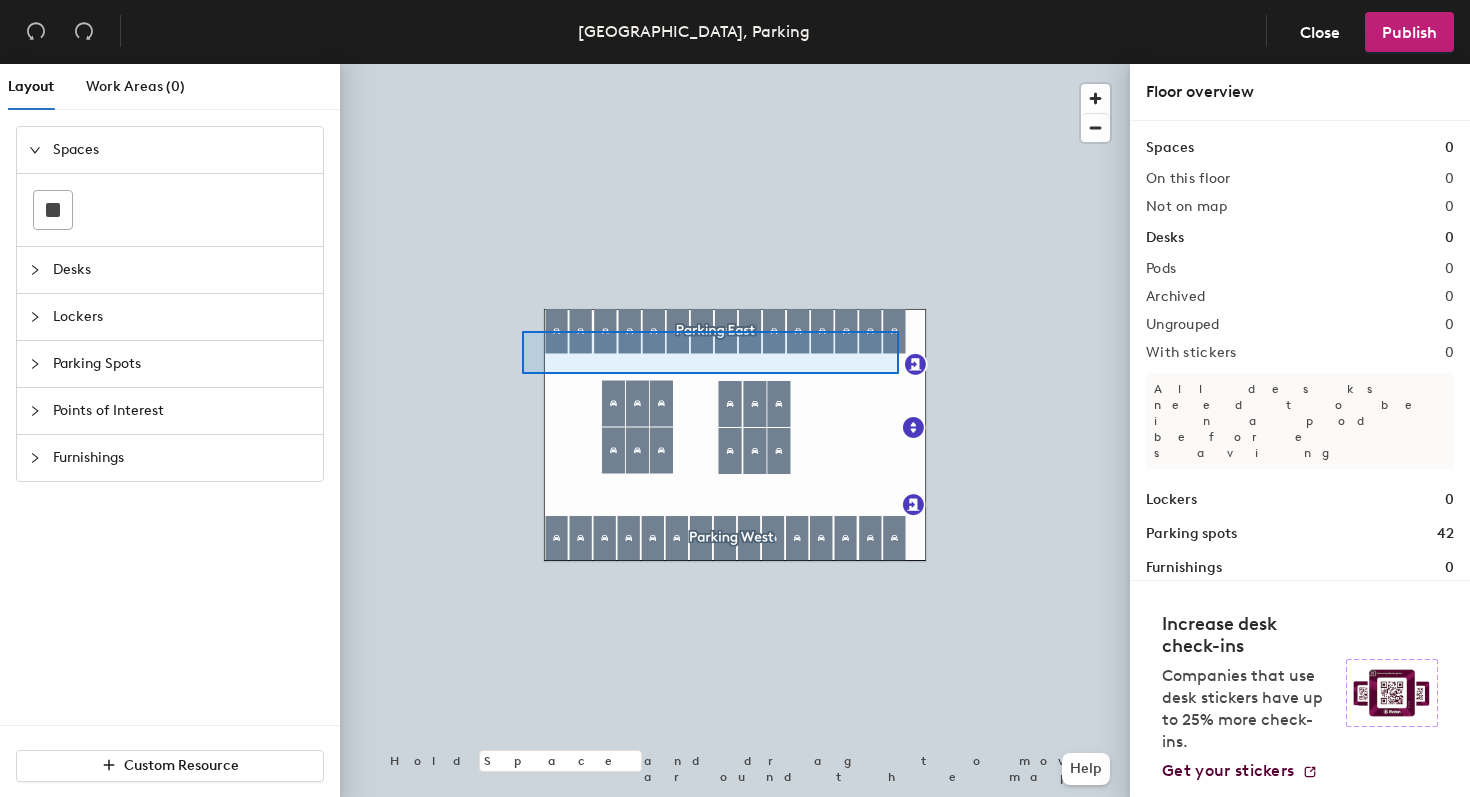 click 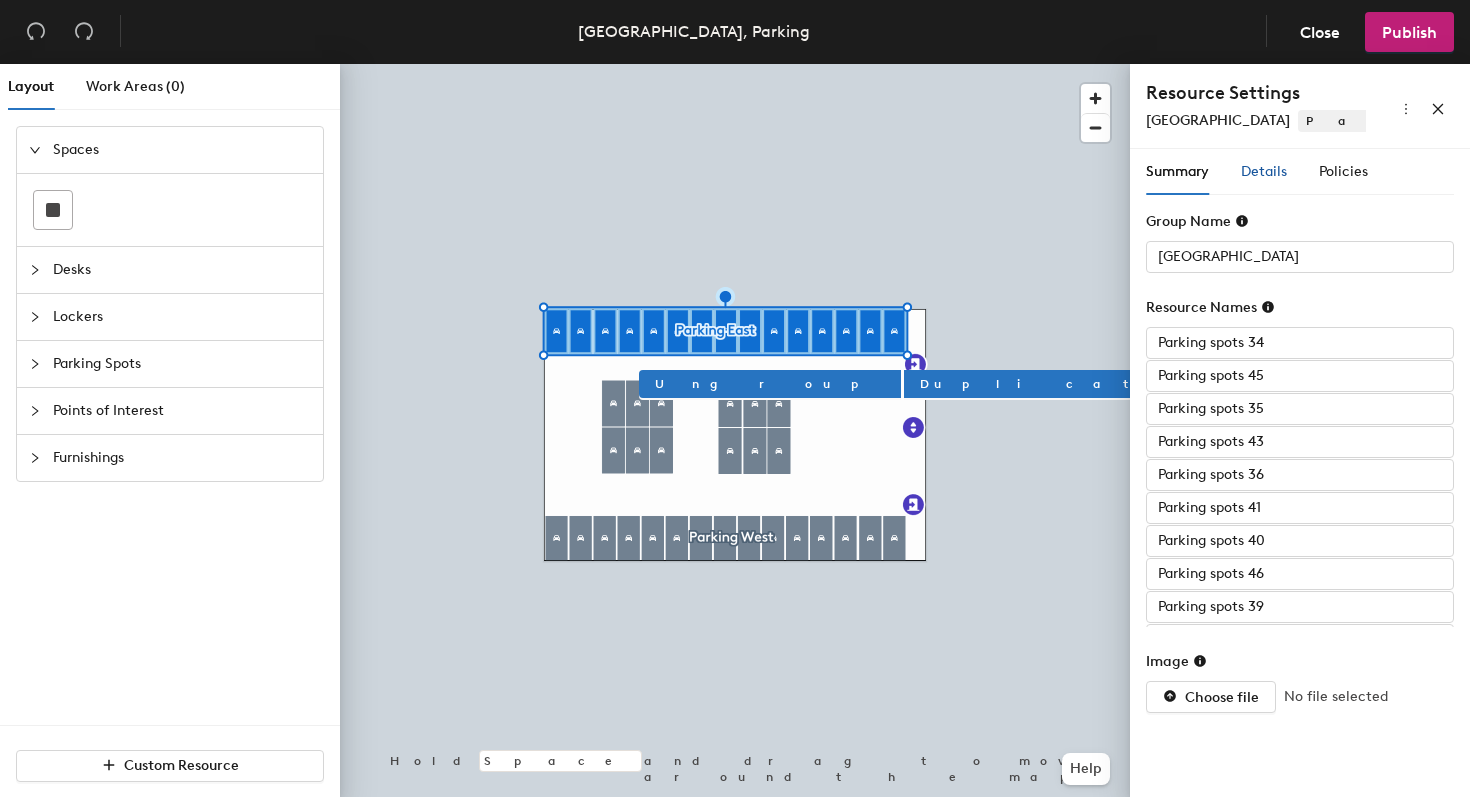 click on "Details" at bounding box center (1264, 171) 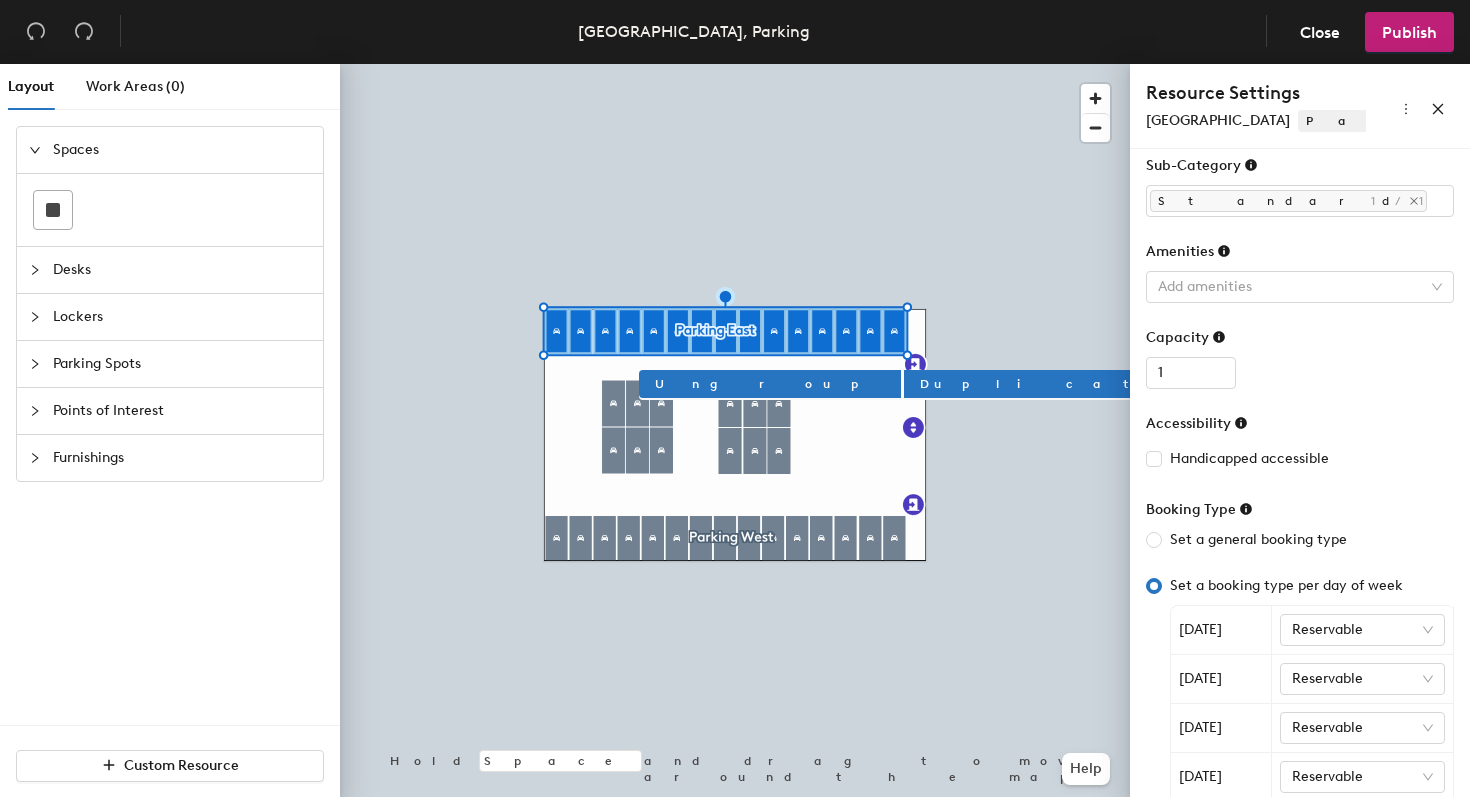 scroll, scrollTop: 74, scrollLeft: 0, axis: vertical 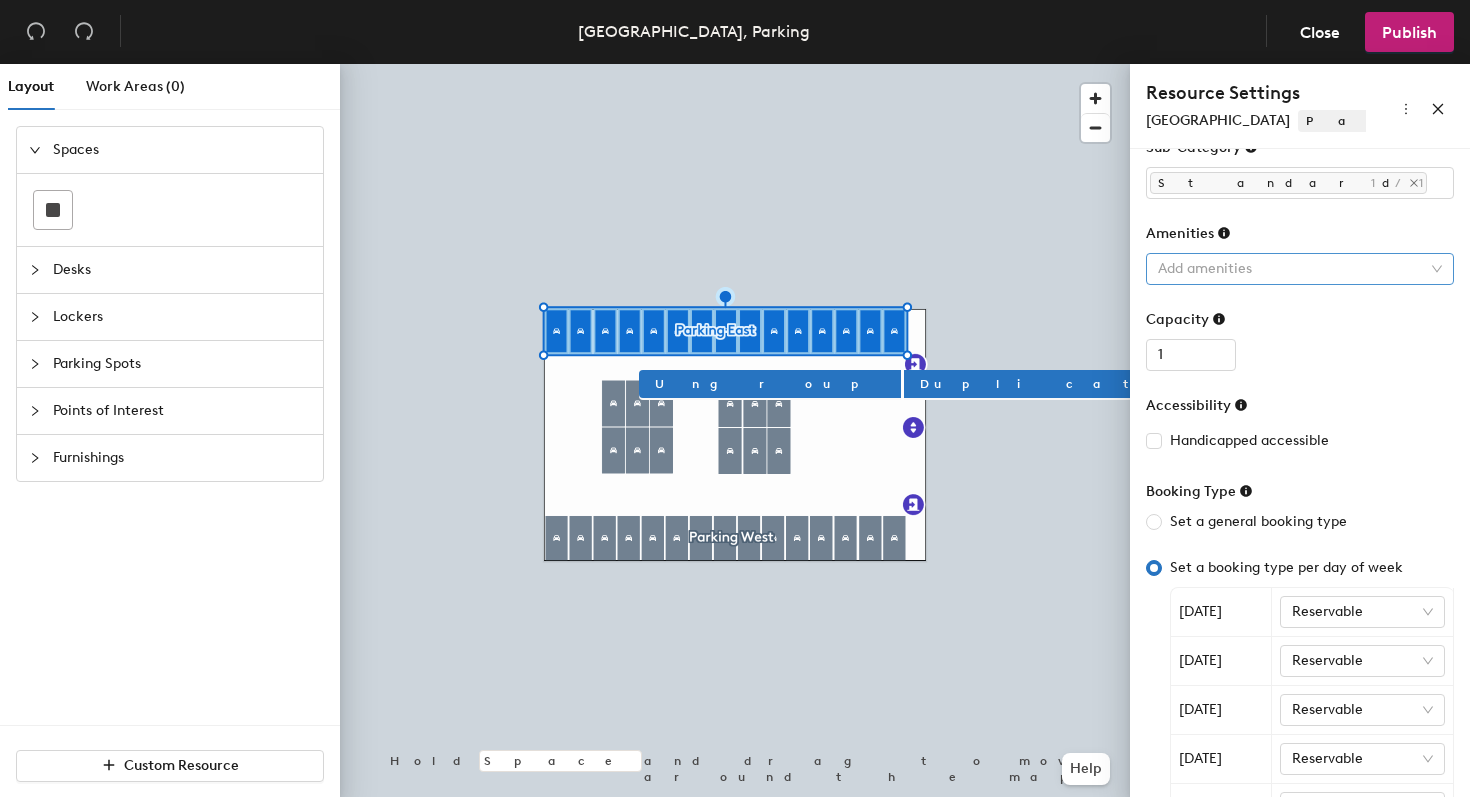 click at bounding box center (1289, 269) 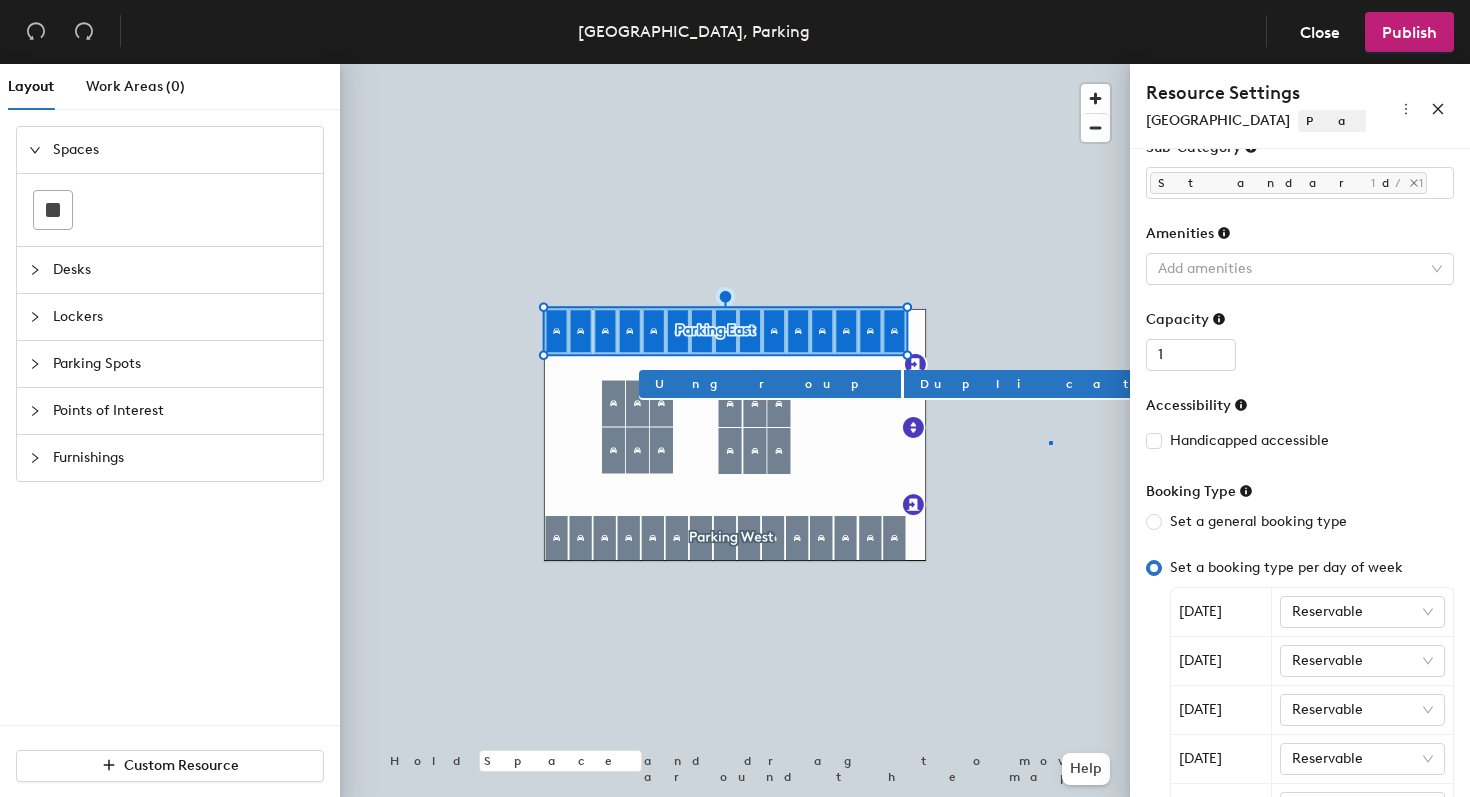click 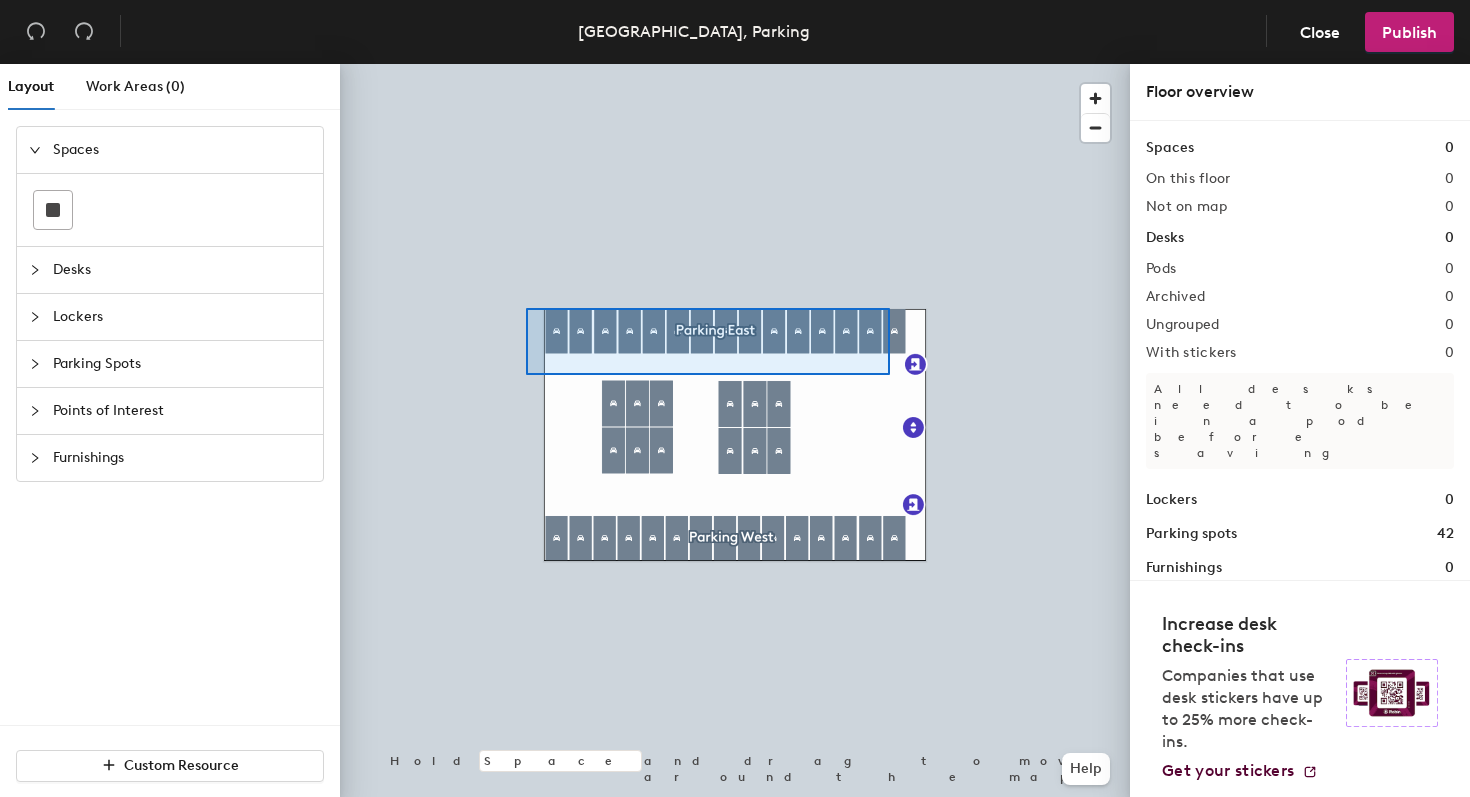 click 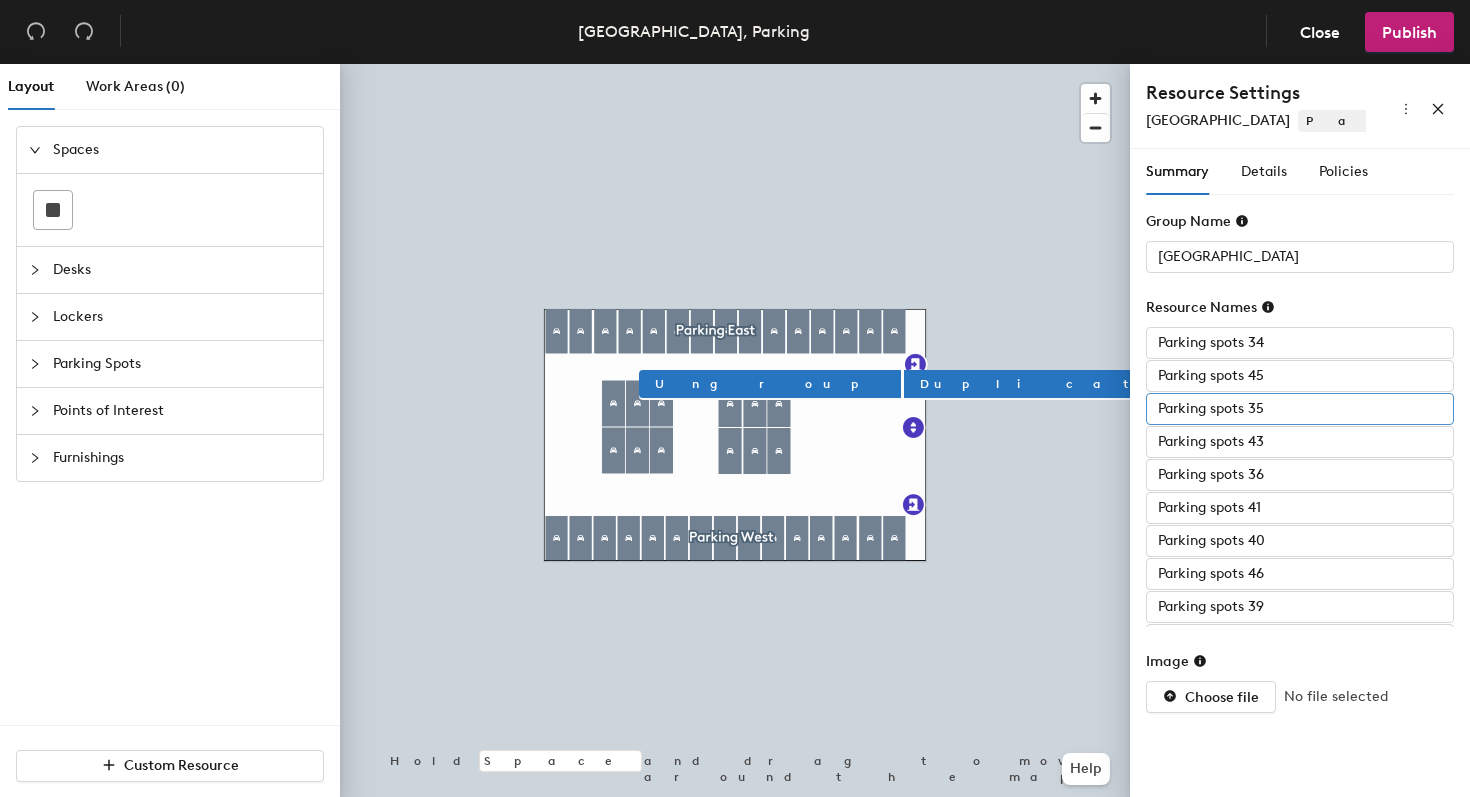 scroll, scrollTop: 15, scrollLeft: 0, axis: vertical 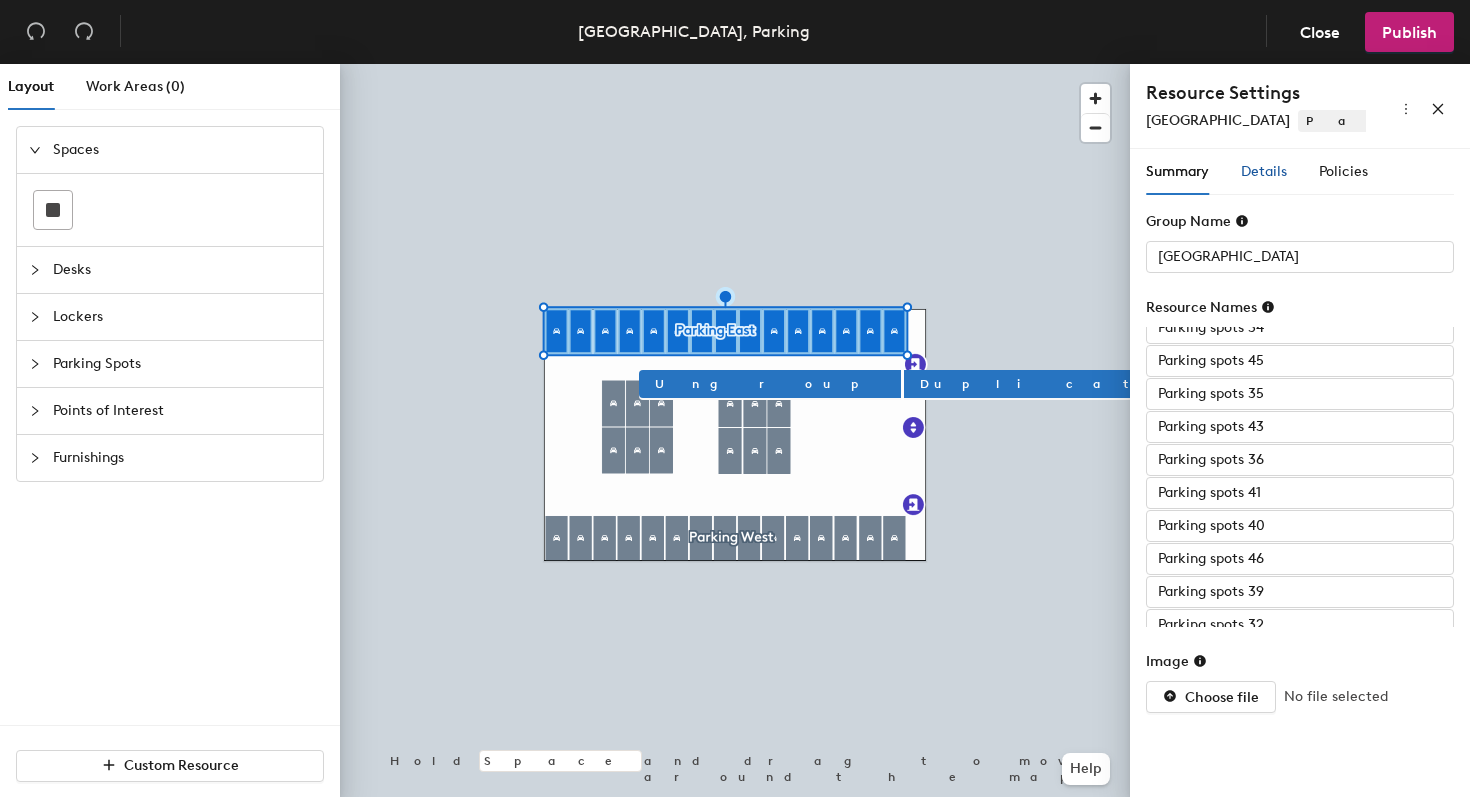 click on "Details" at bounding box center (1264, 171) 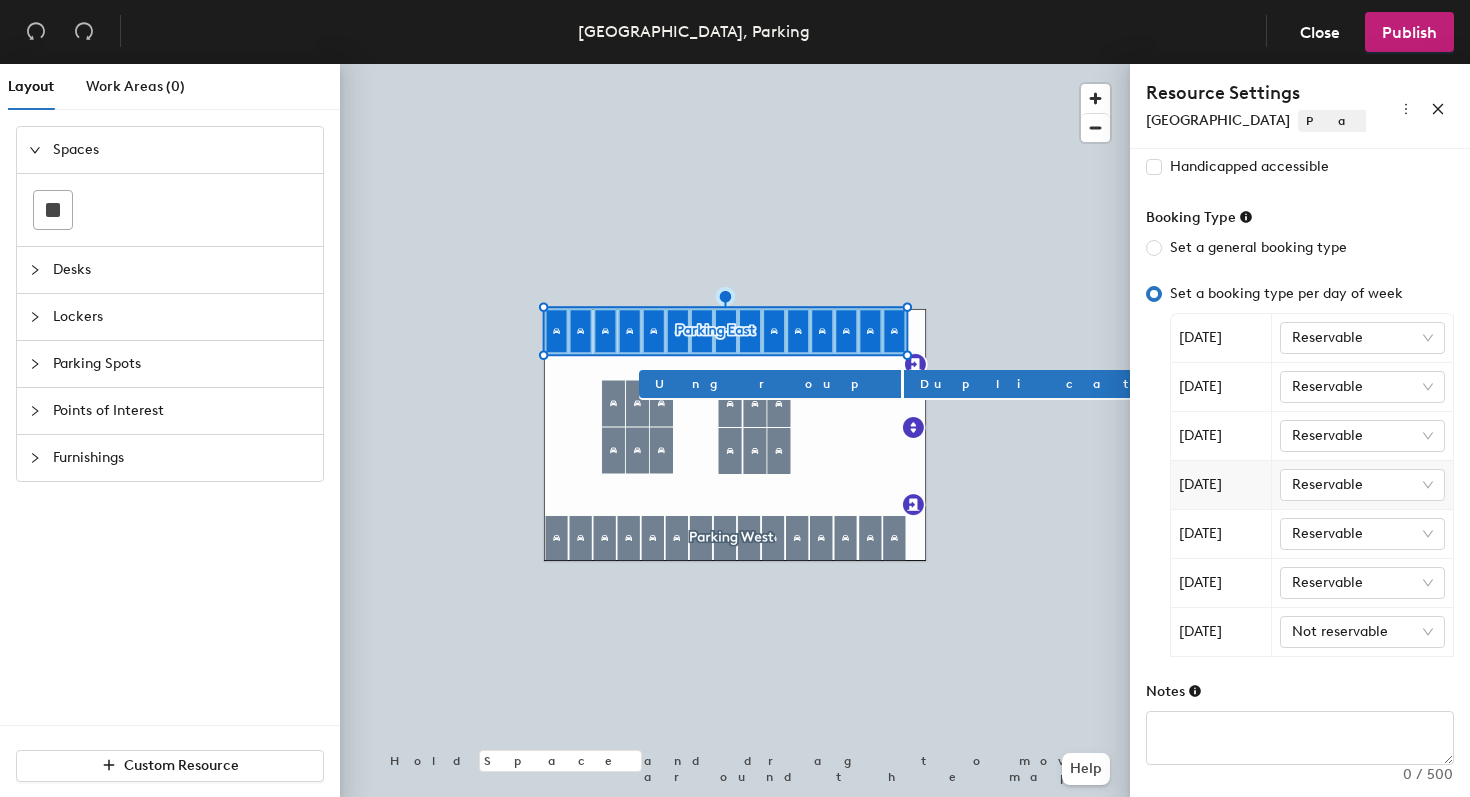 scroll, scrollTop: 0, scrollLeft: 0, axis: both 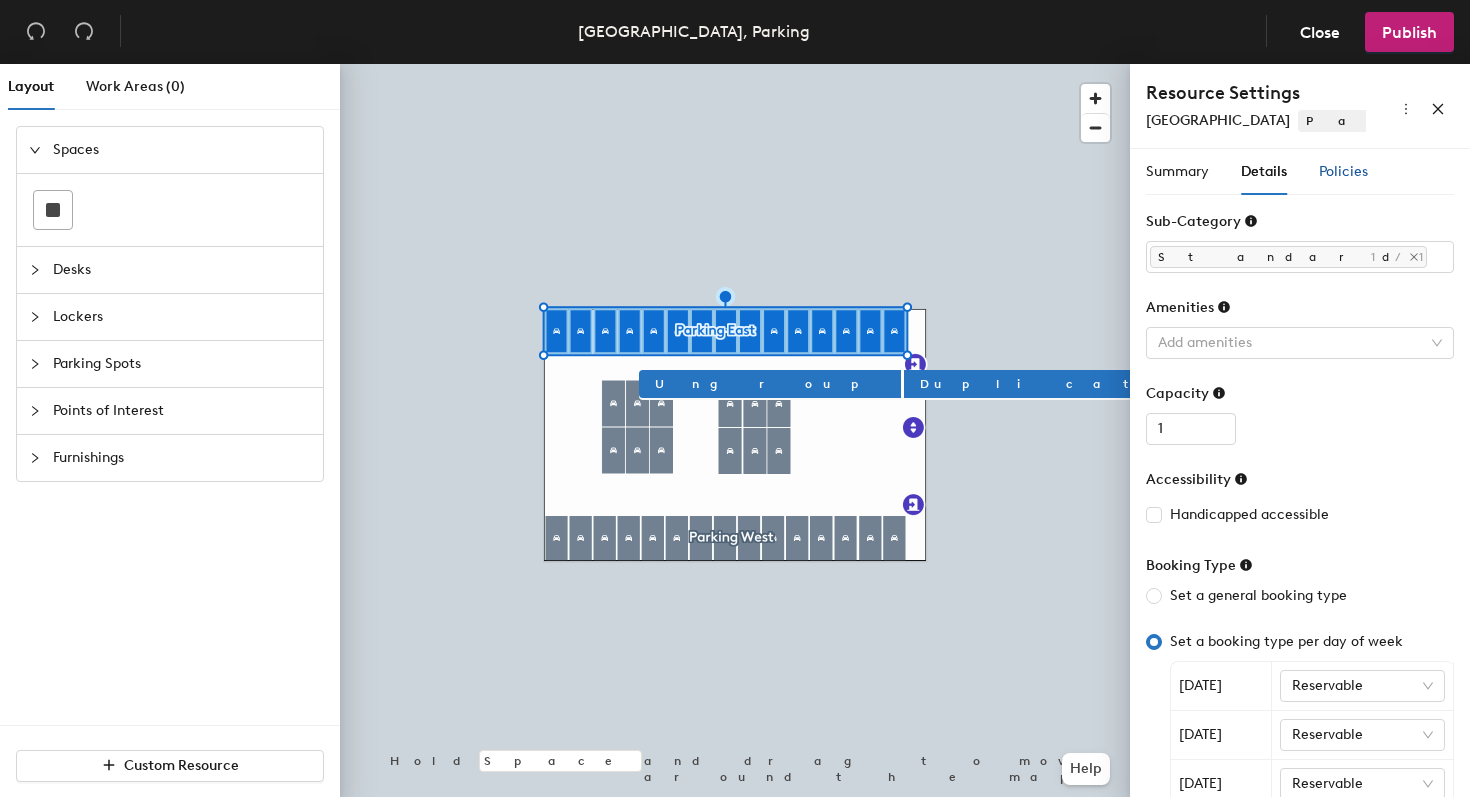 click on "Policies" at bounding box center (1343, 171) 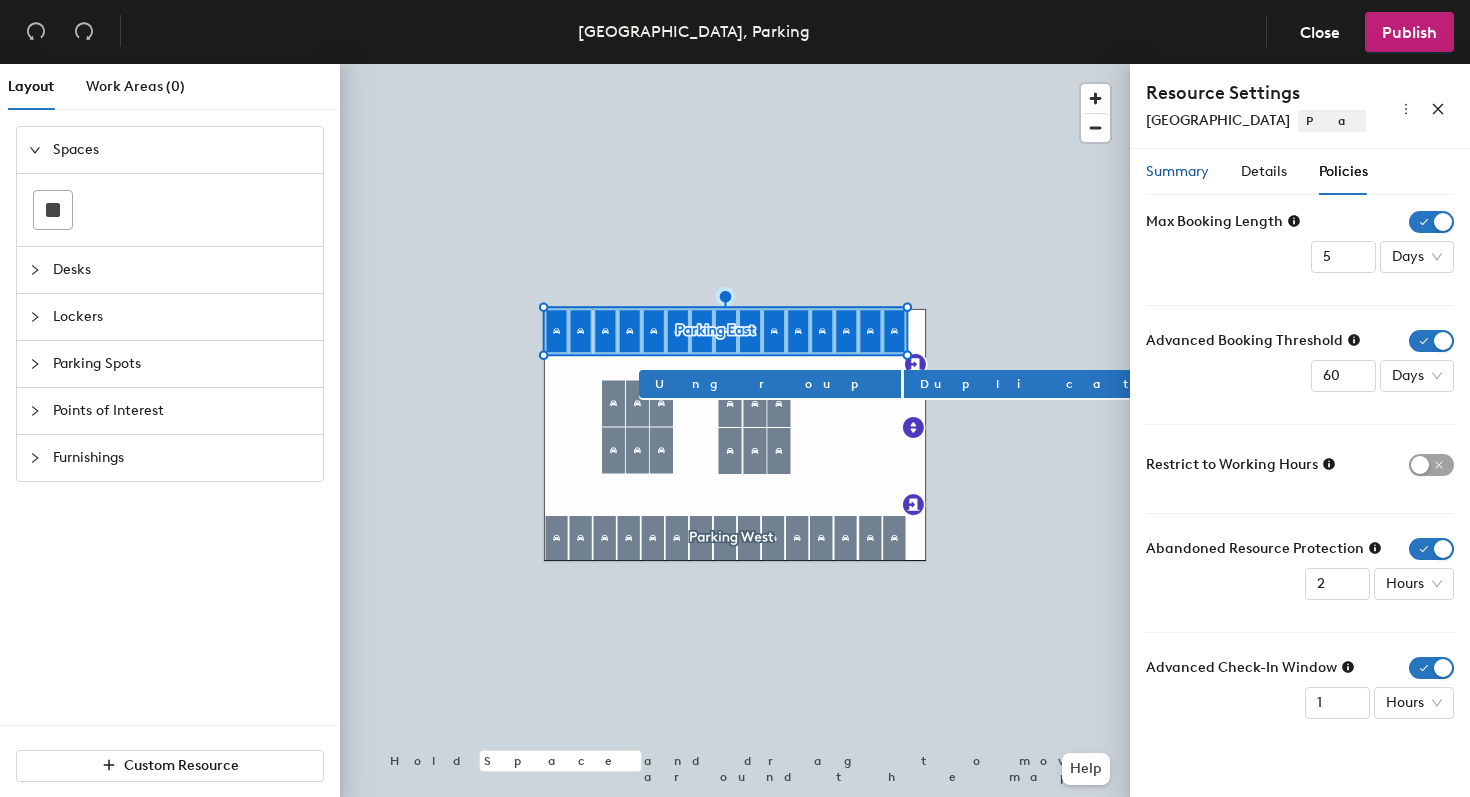 click on "Summary" at bounding box center [1177, 171] 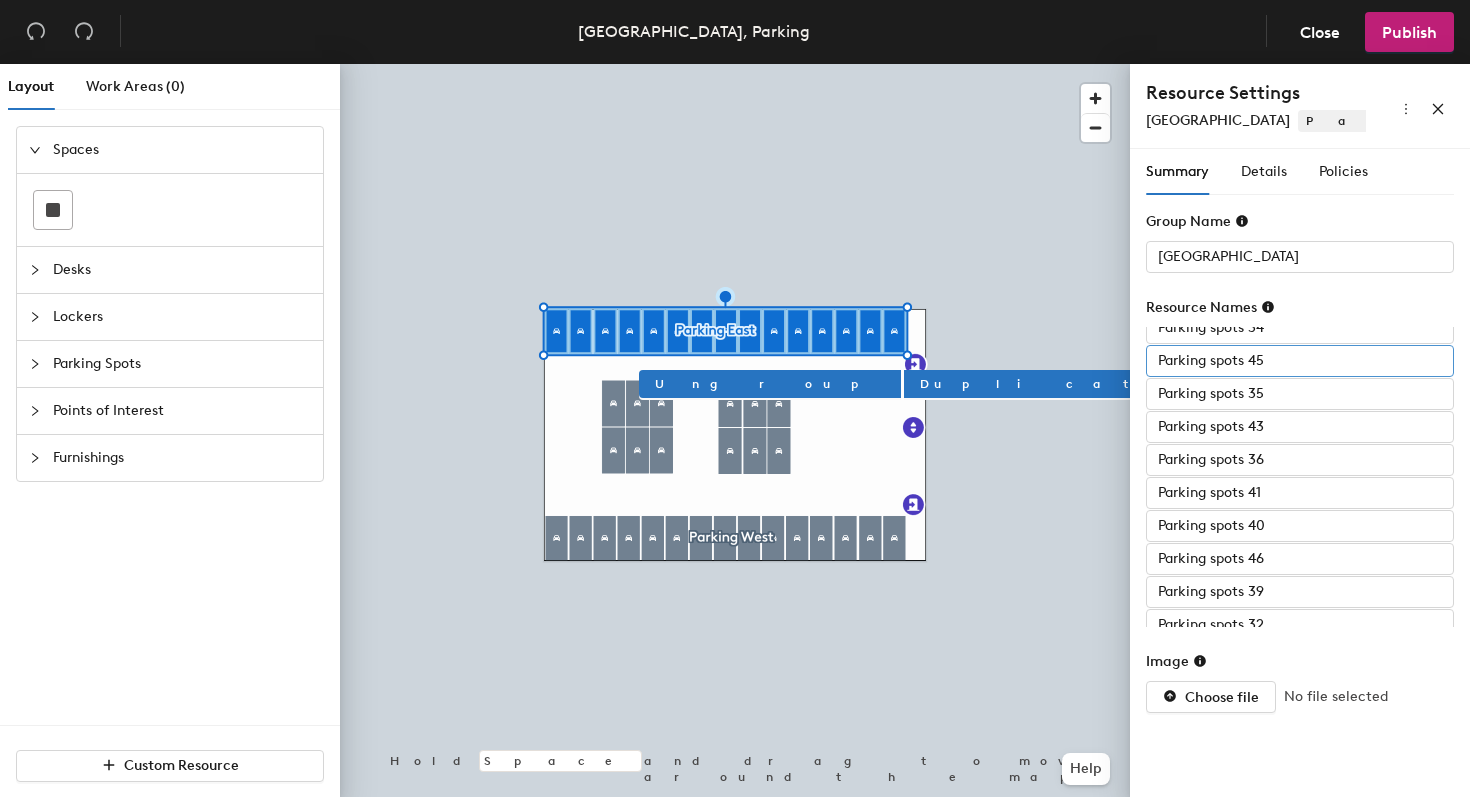 scroll, scrollTop: 0, scrollLeft: 0, axis: both 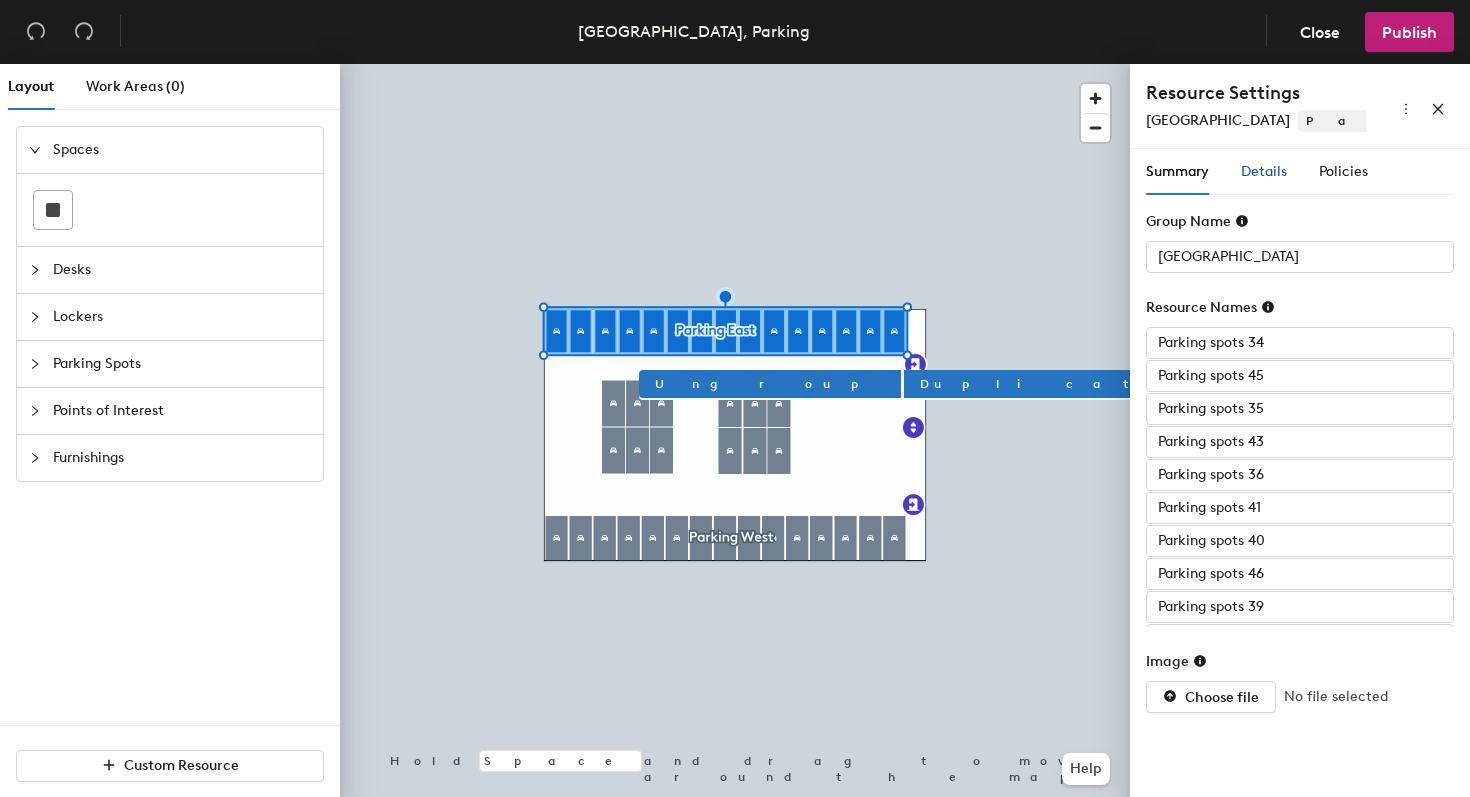 click on "Details" at bounding box center [1264, 171] 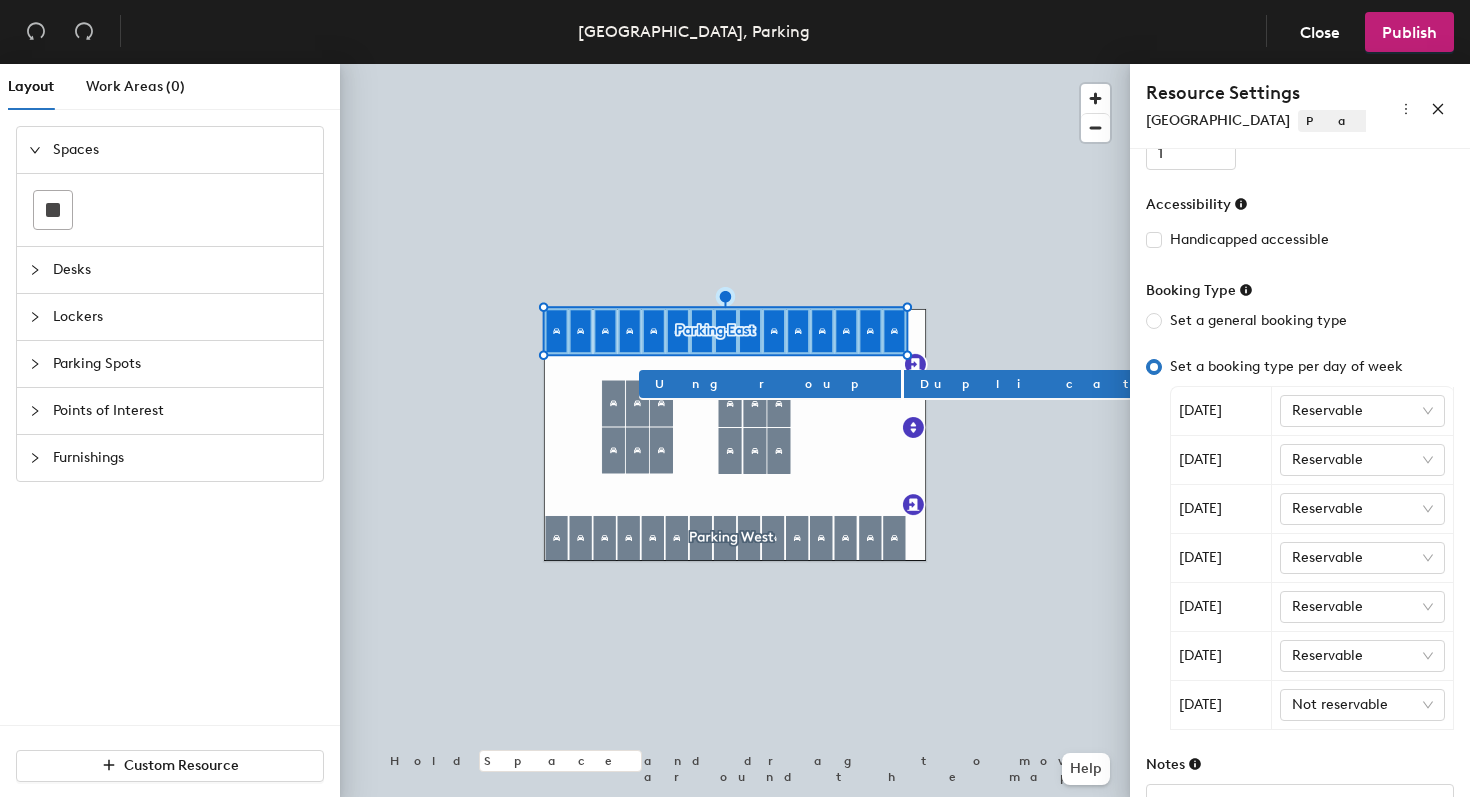 scroll, scrollTop: 282, scrollLeft: 0, axis: vertical 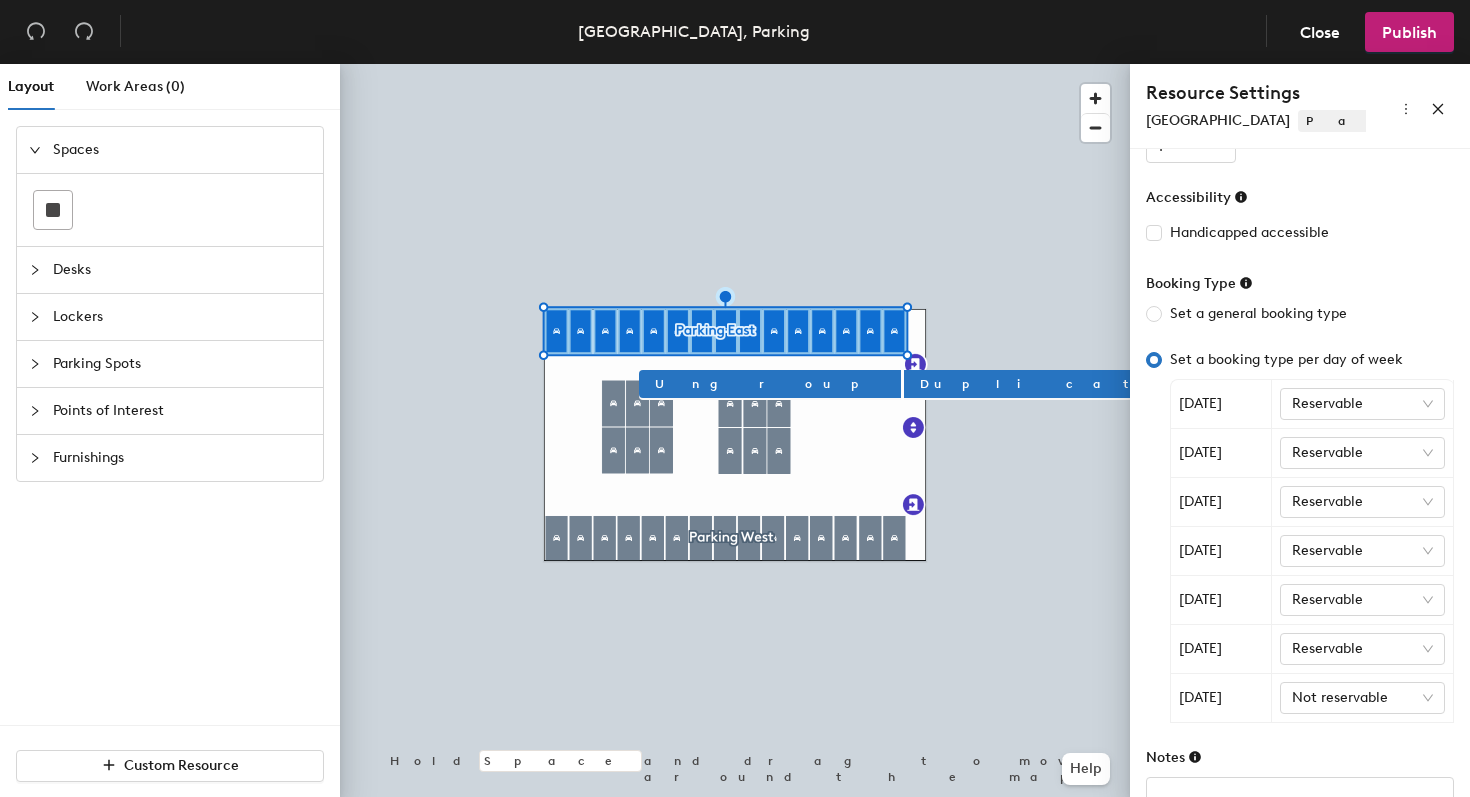 click 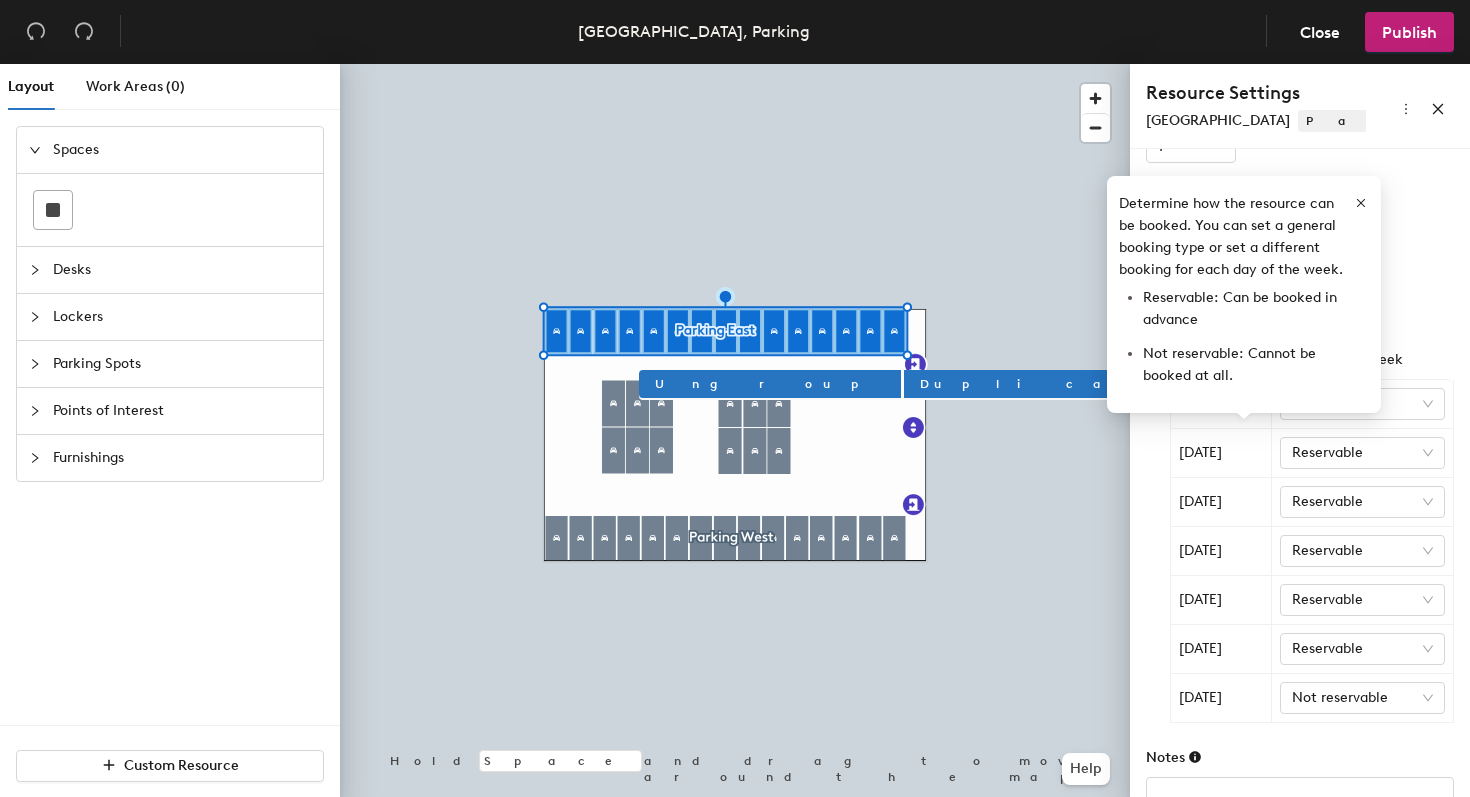 click on "Booking Type" at bounding box center [1300, 288] 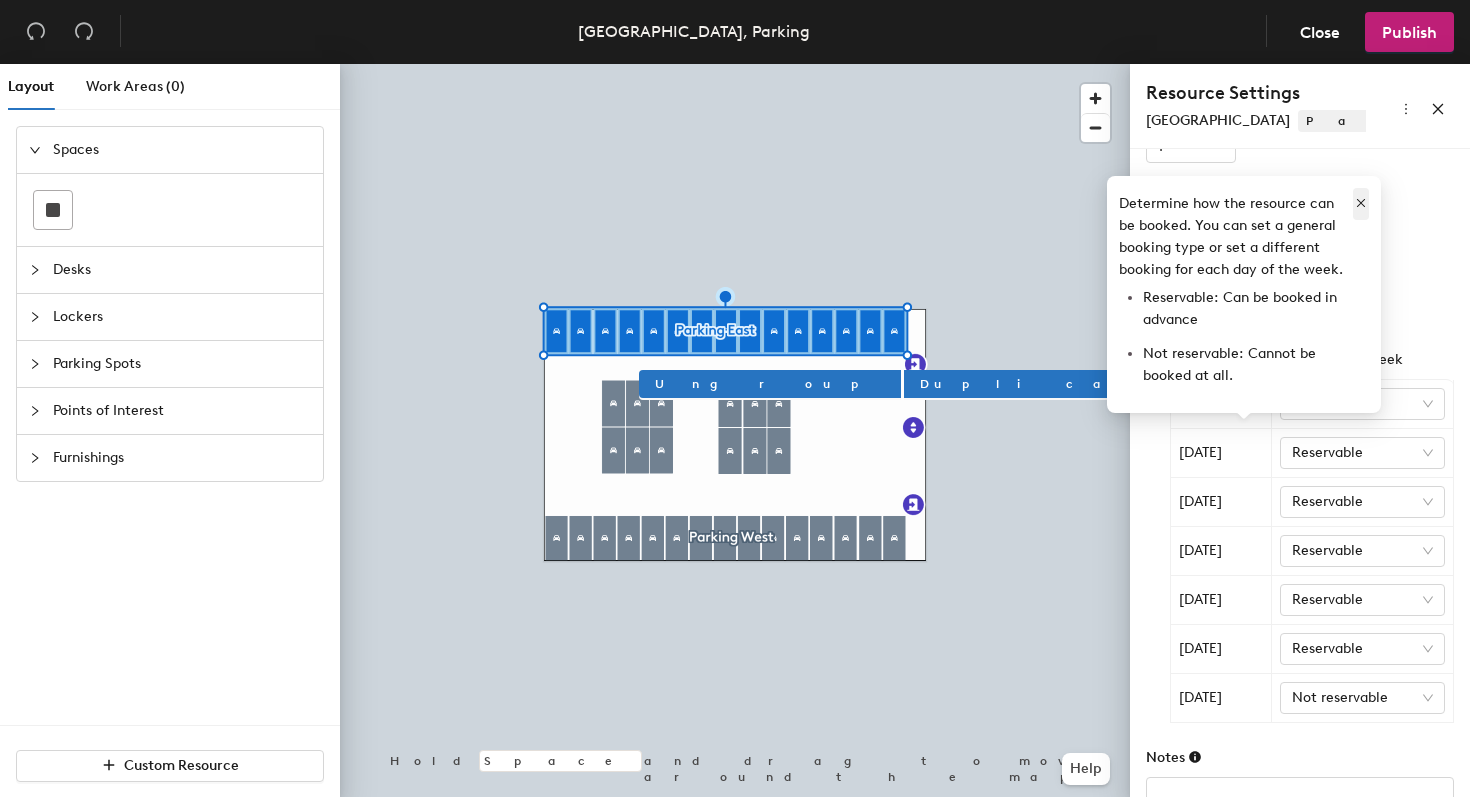 click 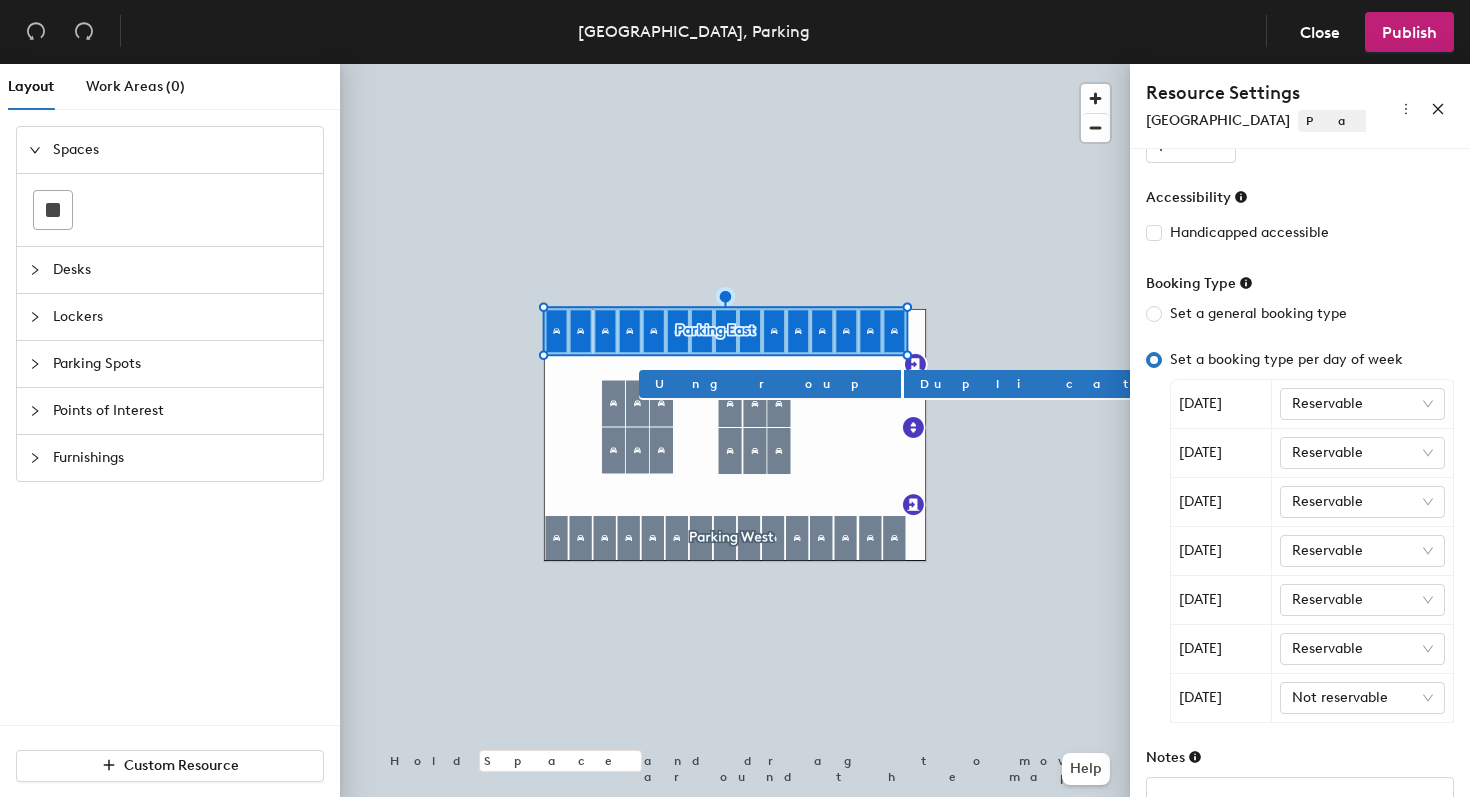 scroll, scrollTop: 348, scrollLeft: 0, axis: vertical 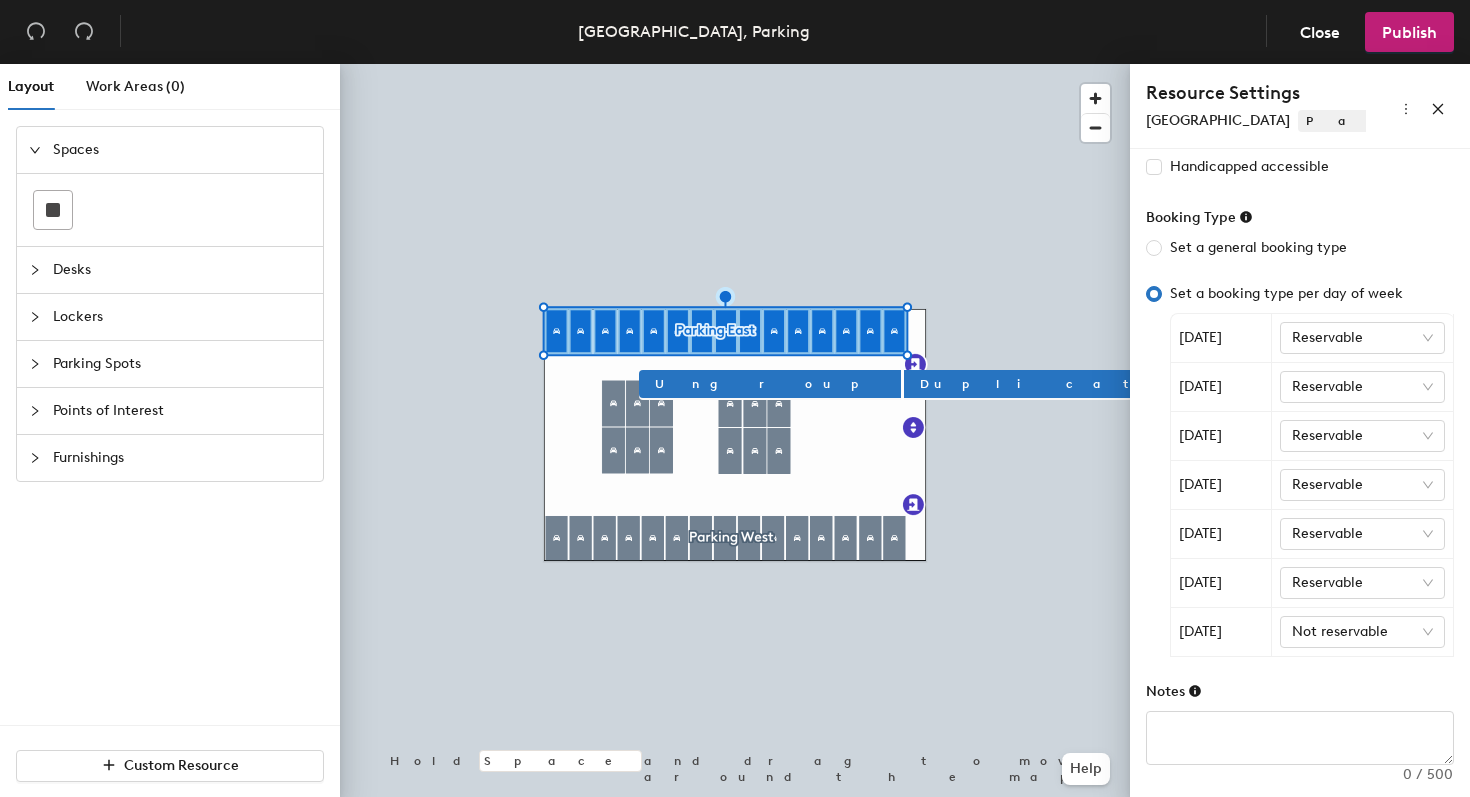 click 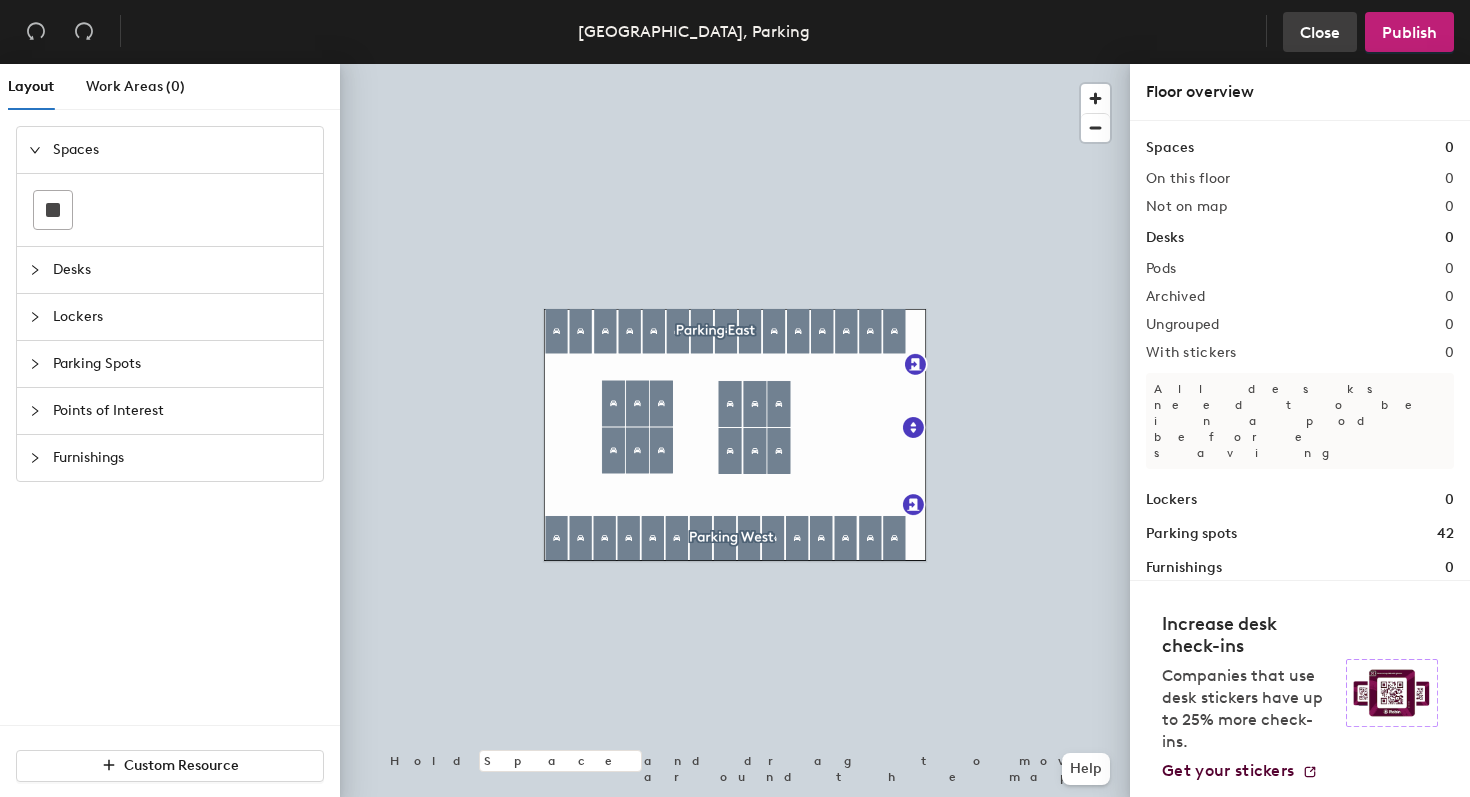 click on "Close" 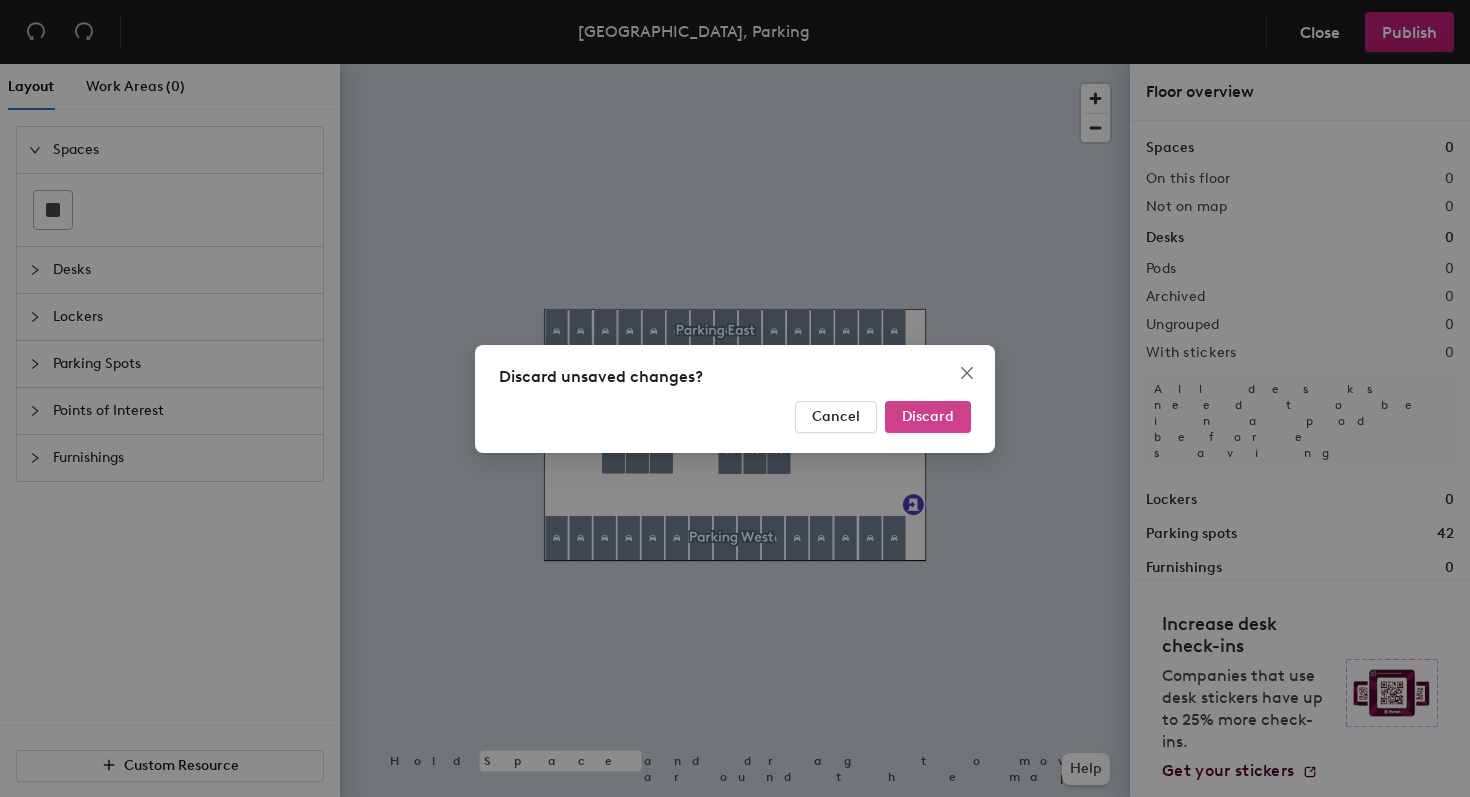 click on "Discard" at bounding box center (928, 416) 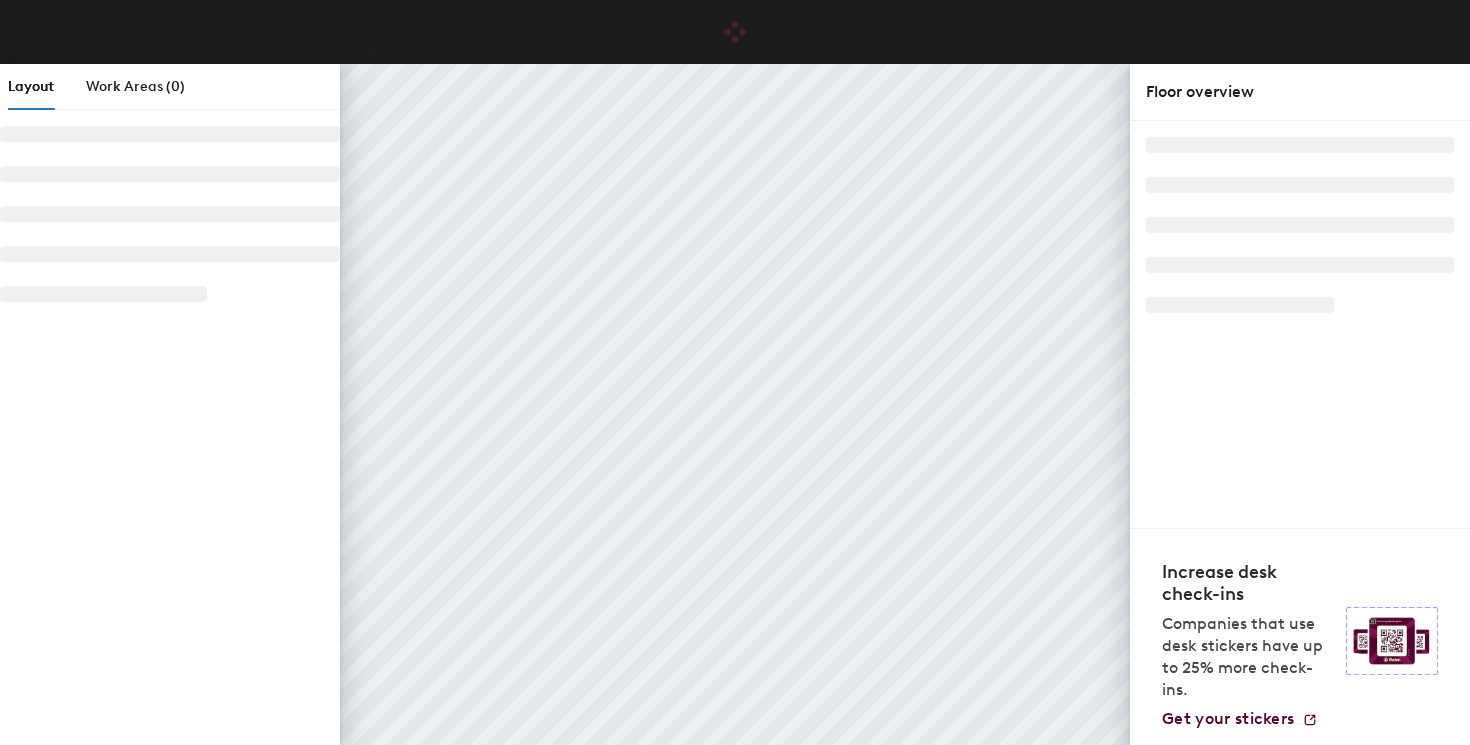 scroll, scrollTop: 0, scrollLeft: 0, axis: both 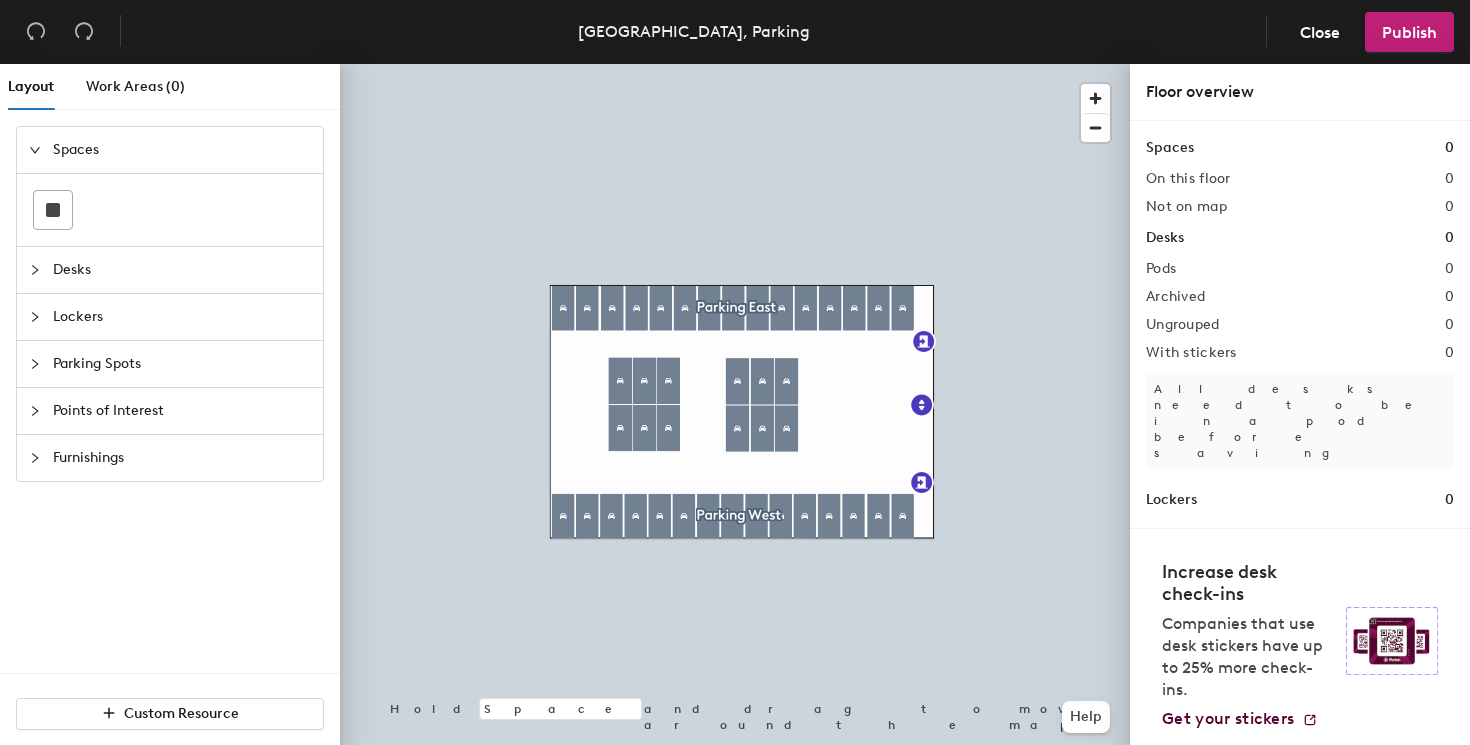 click 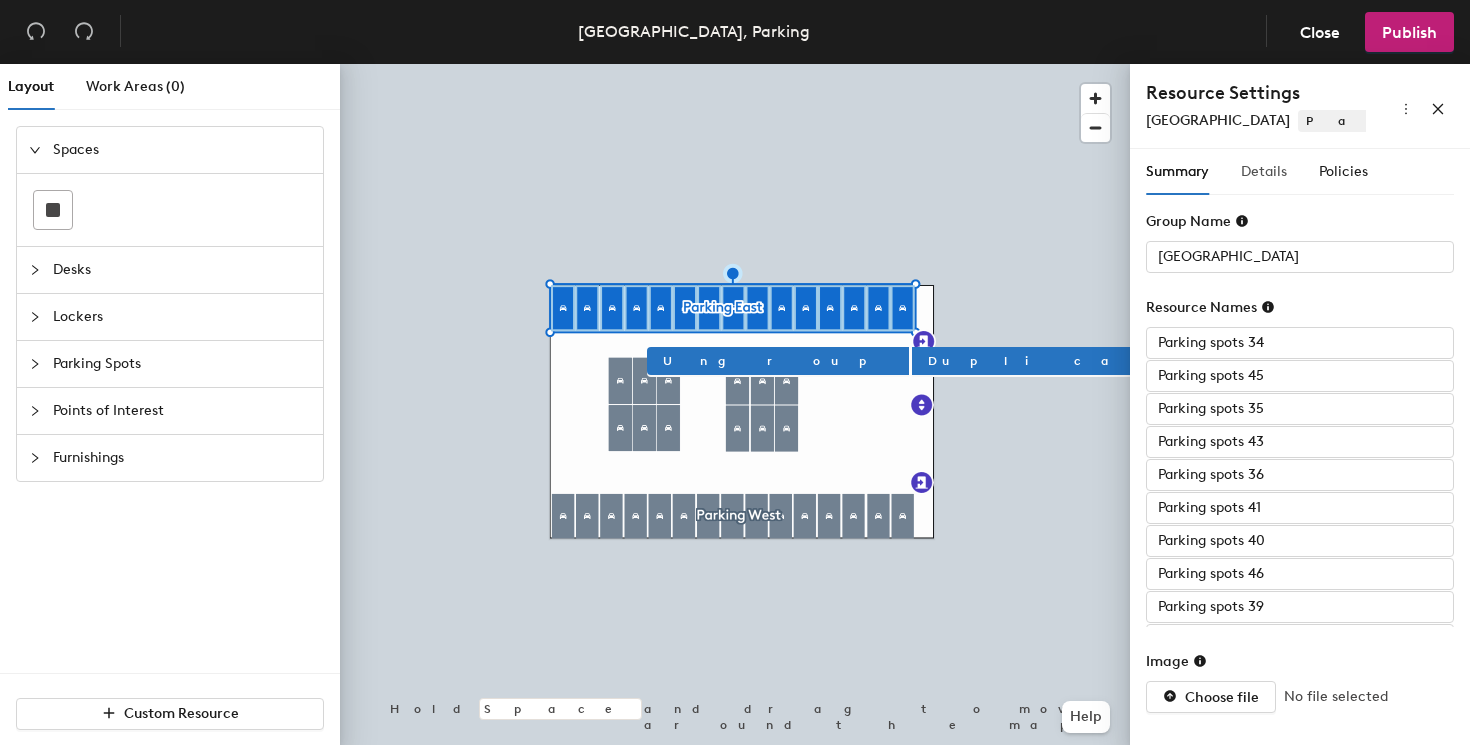 click on "Details" 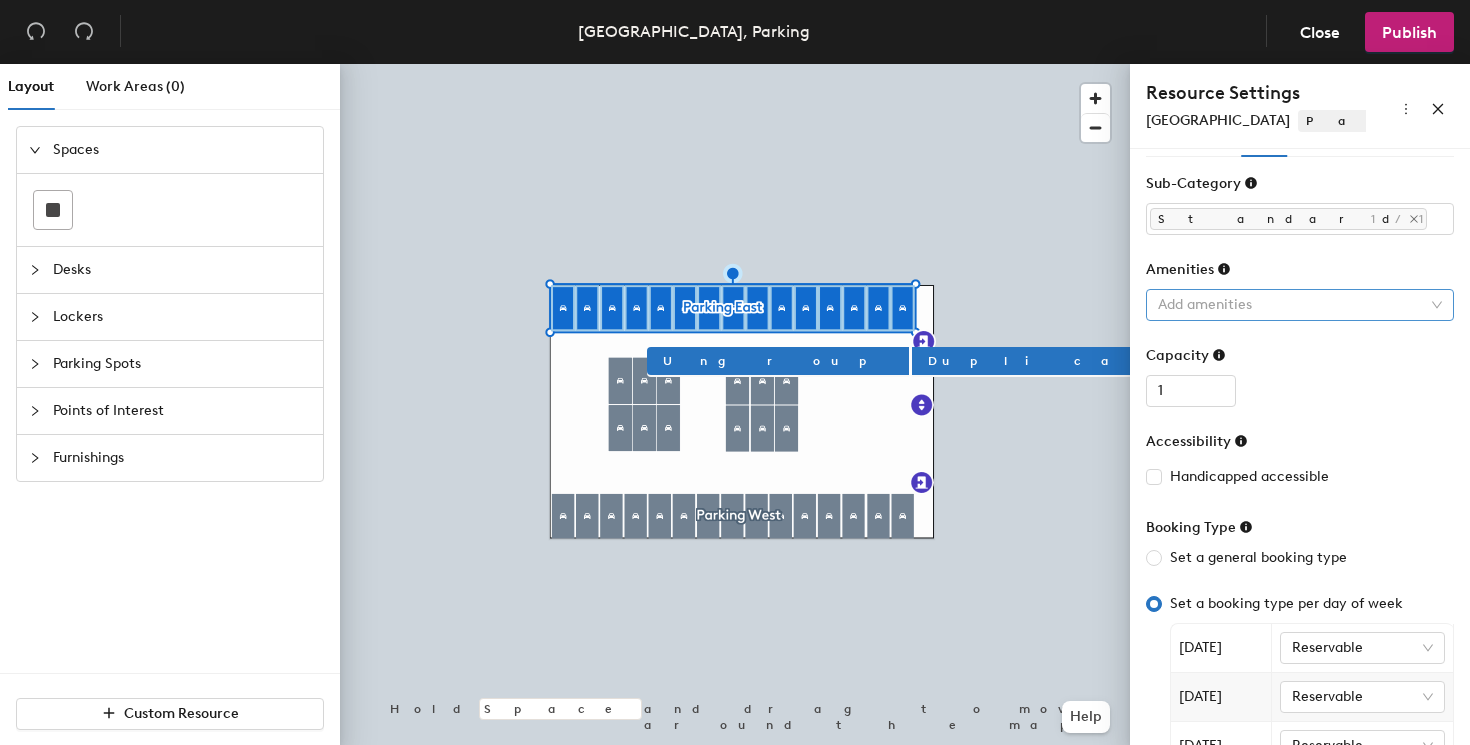 scroll, scrollTop: 0, scrollLeft: 0, axis: both 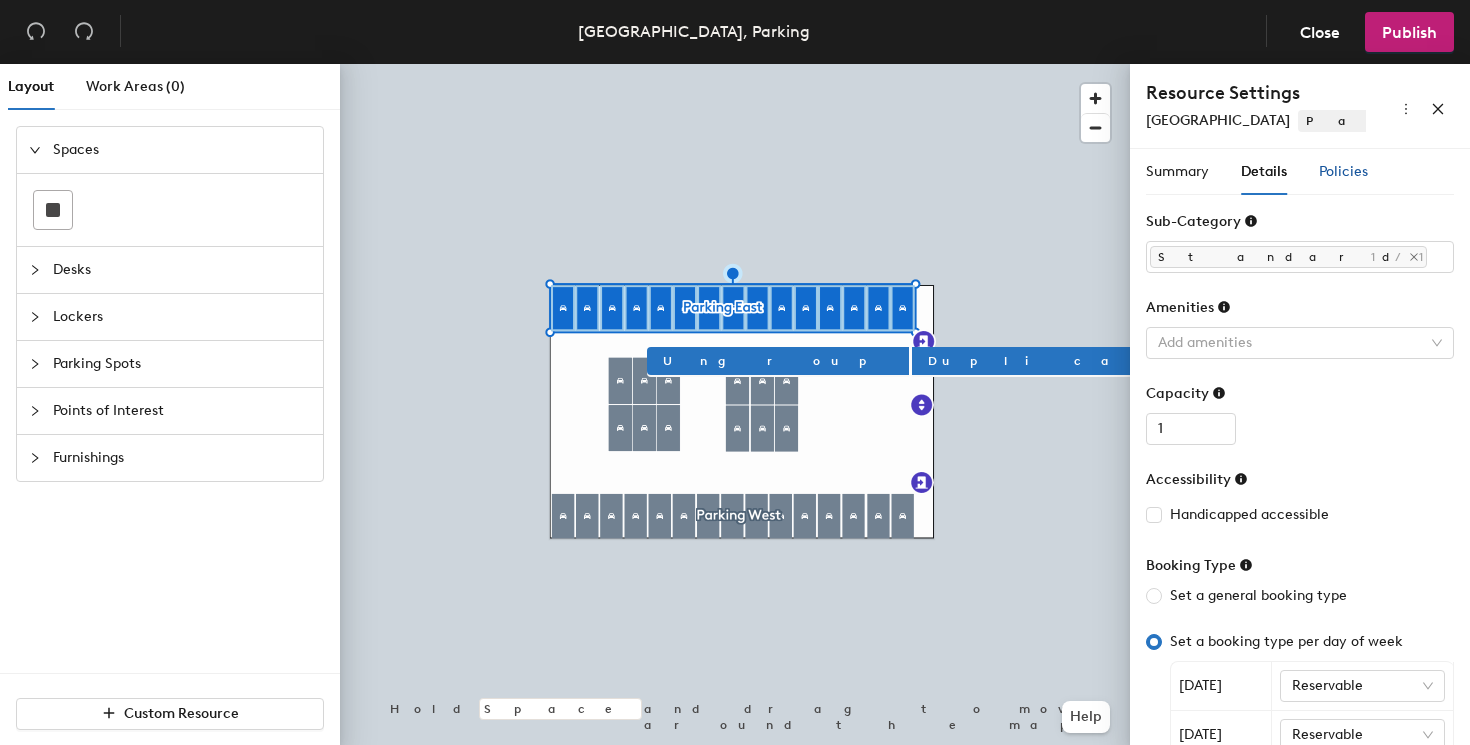 click on "Policies" at bounding box center (1343, 171) 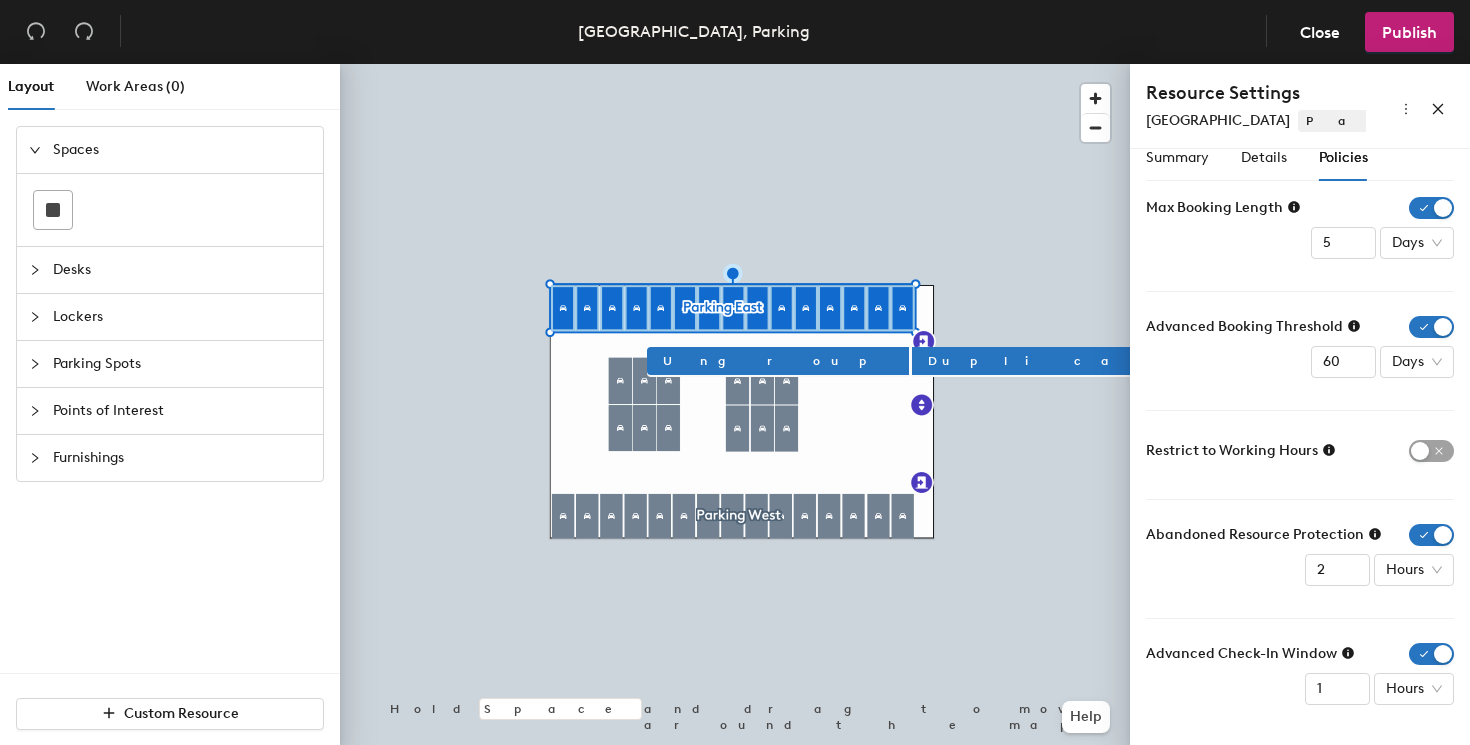 scroll, scrollTop: 0, scrollLeft: 0, axis: both 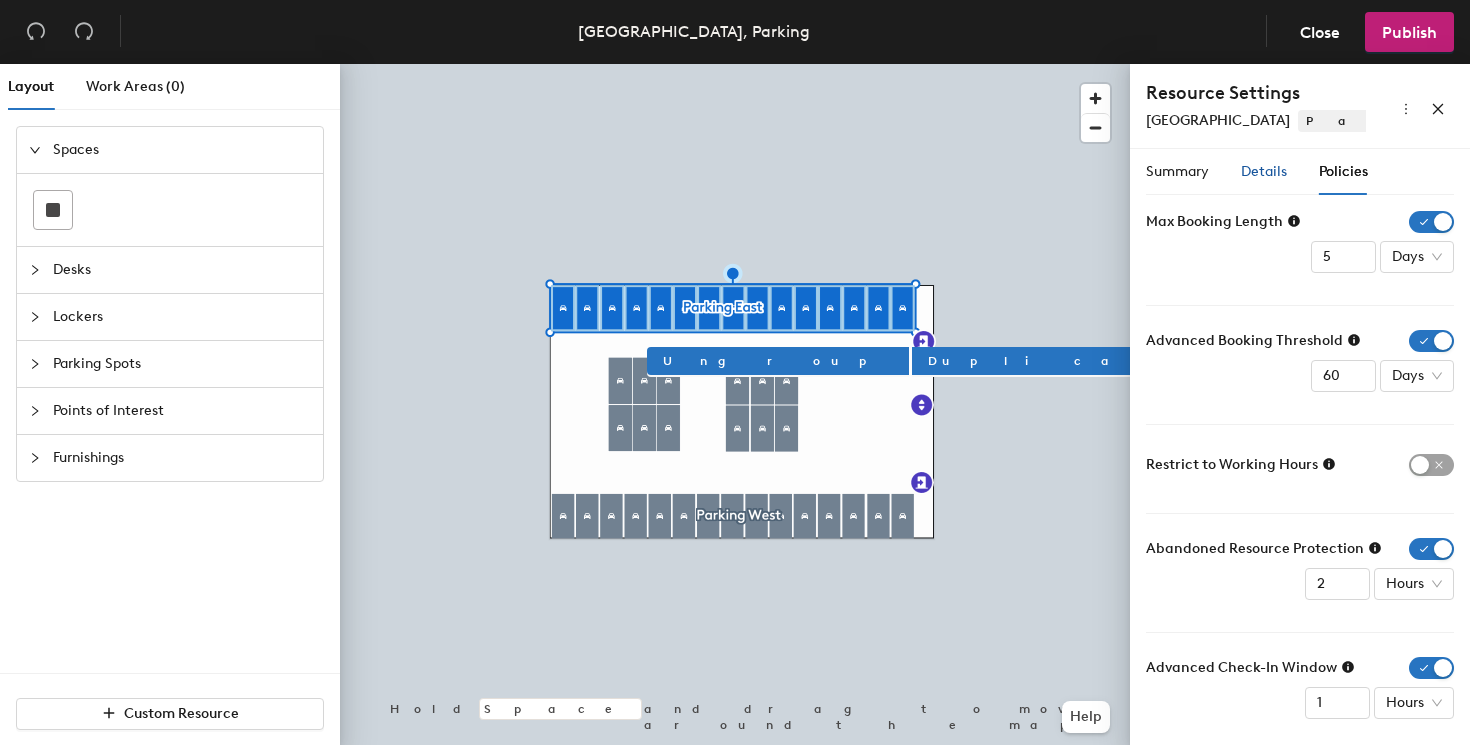 click on "Details" at bounding box center (1264, 171) 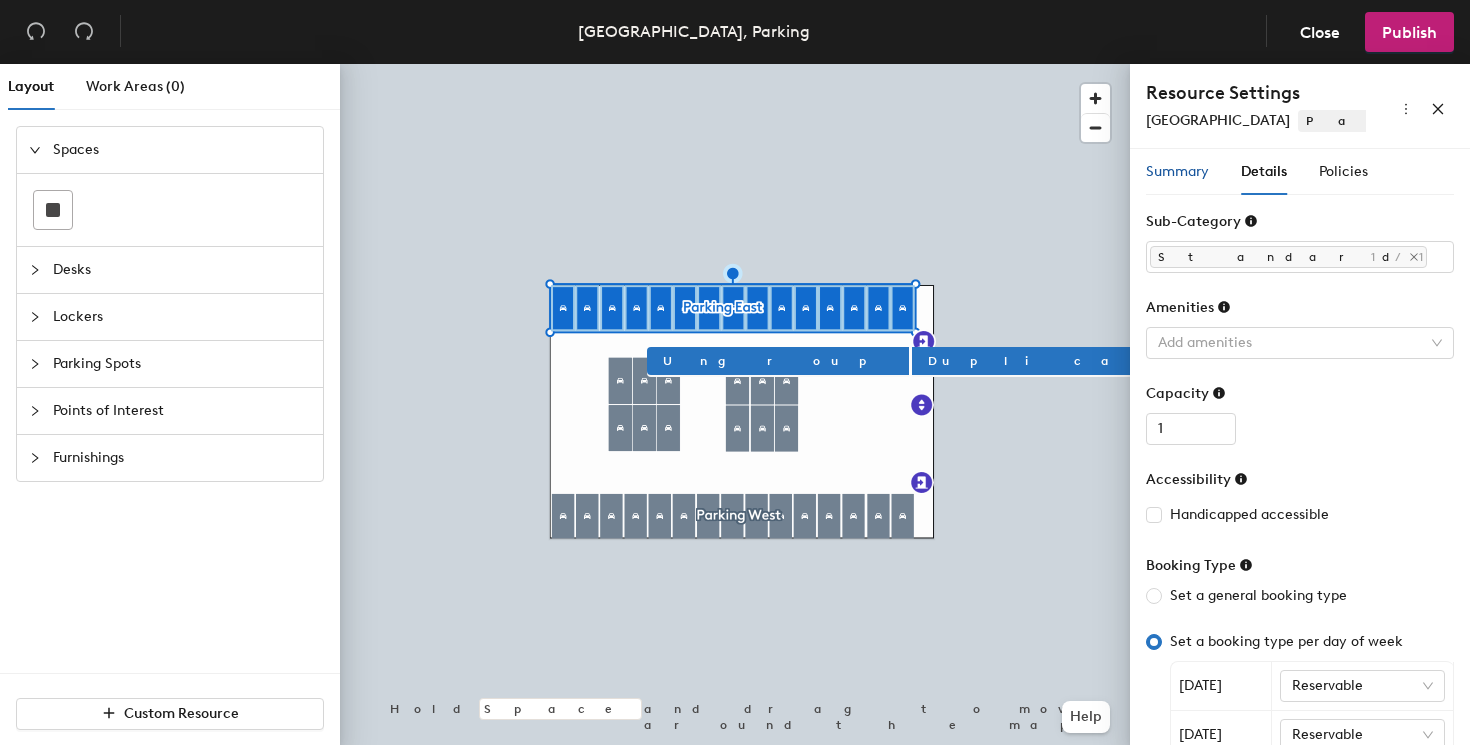 click on "Summary" at bounding box center (1177, 171) 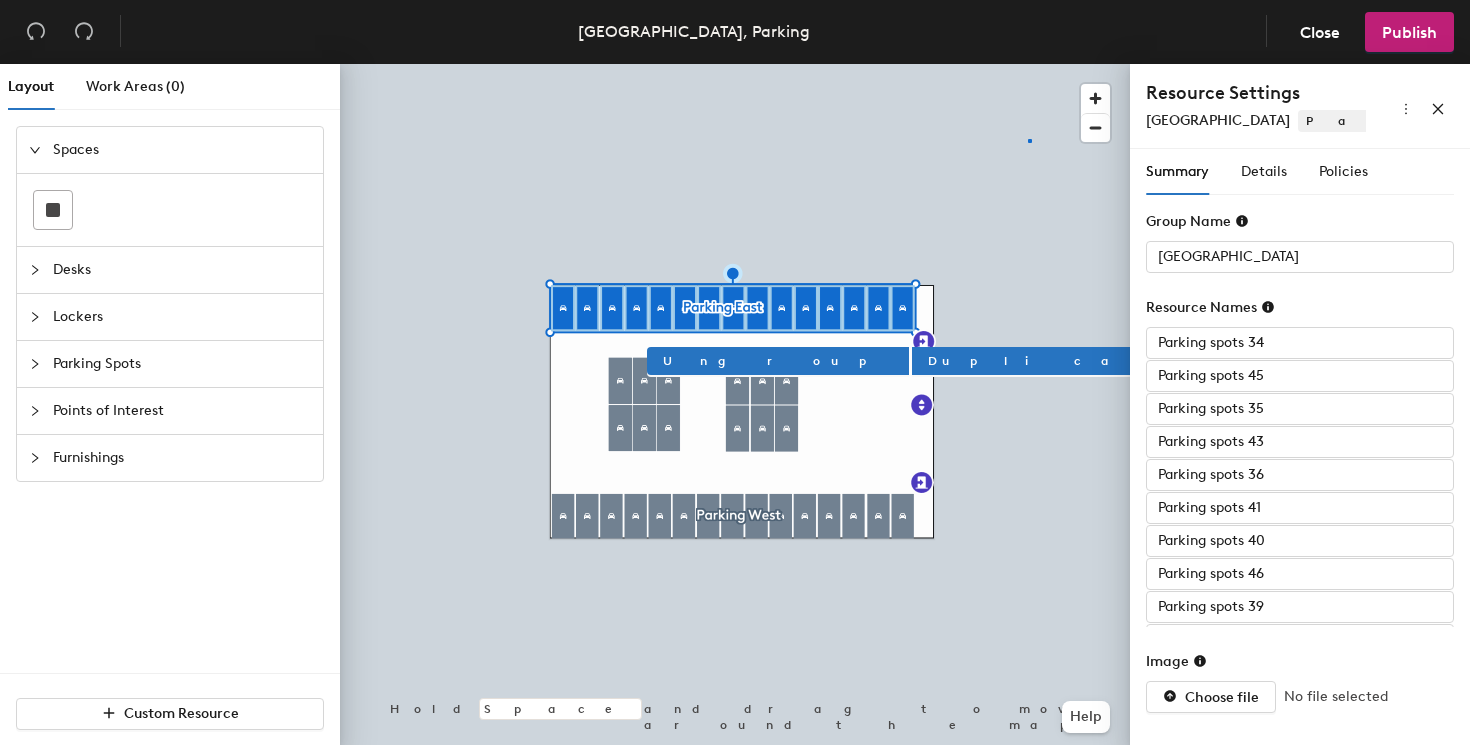 click 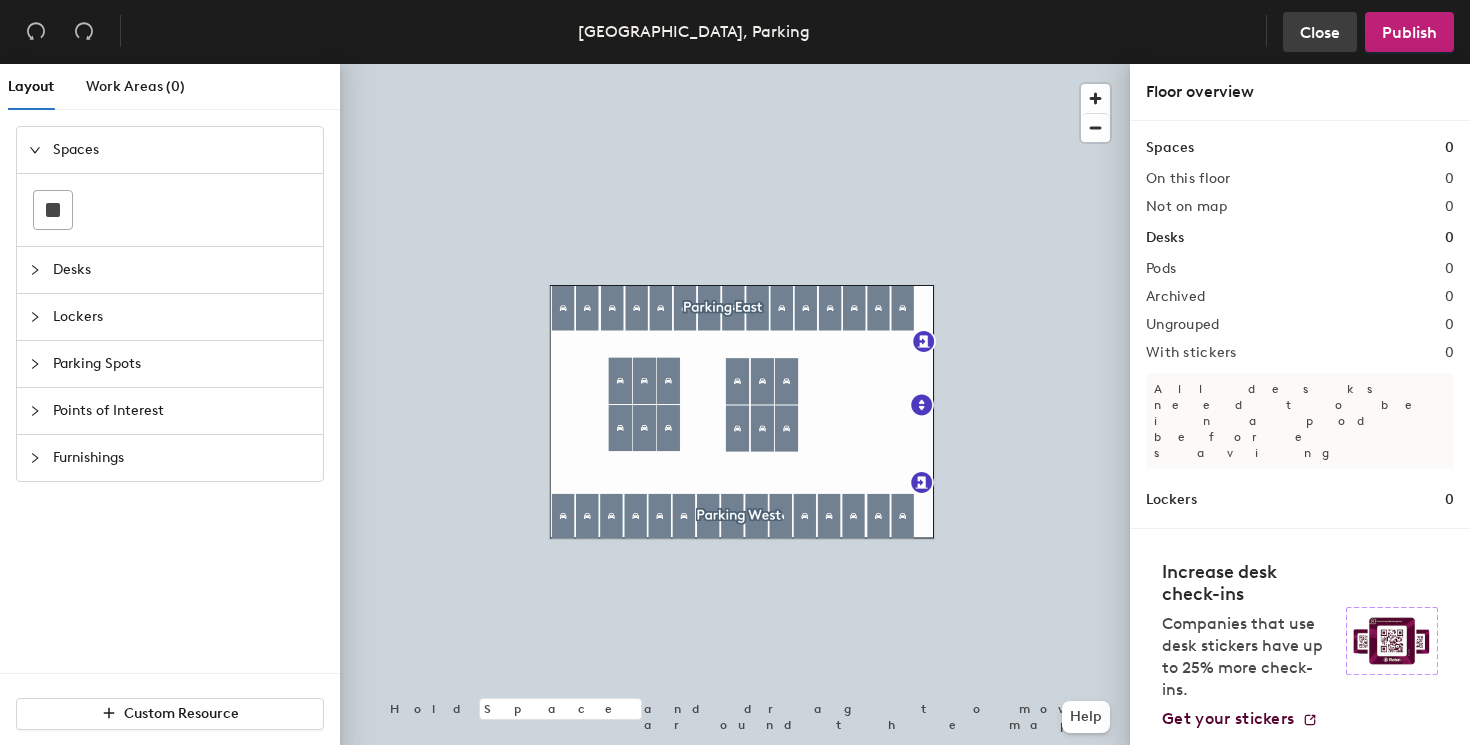 click on "Close" 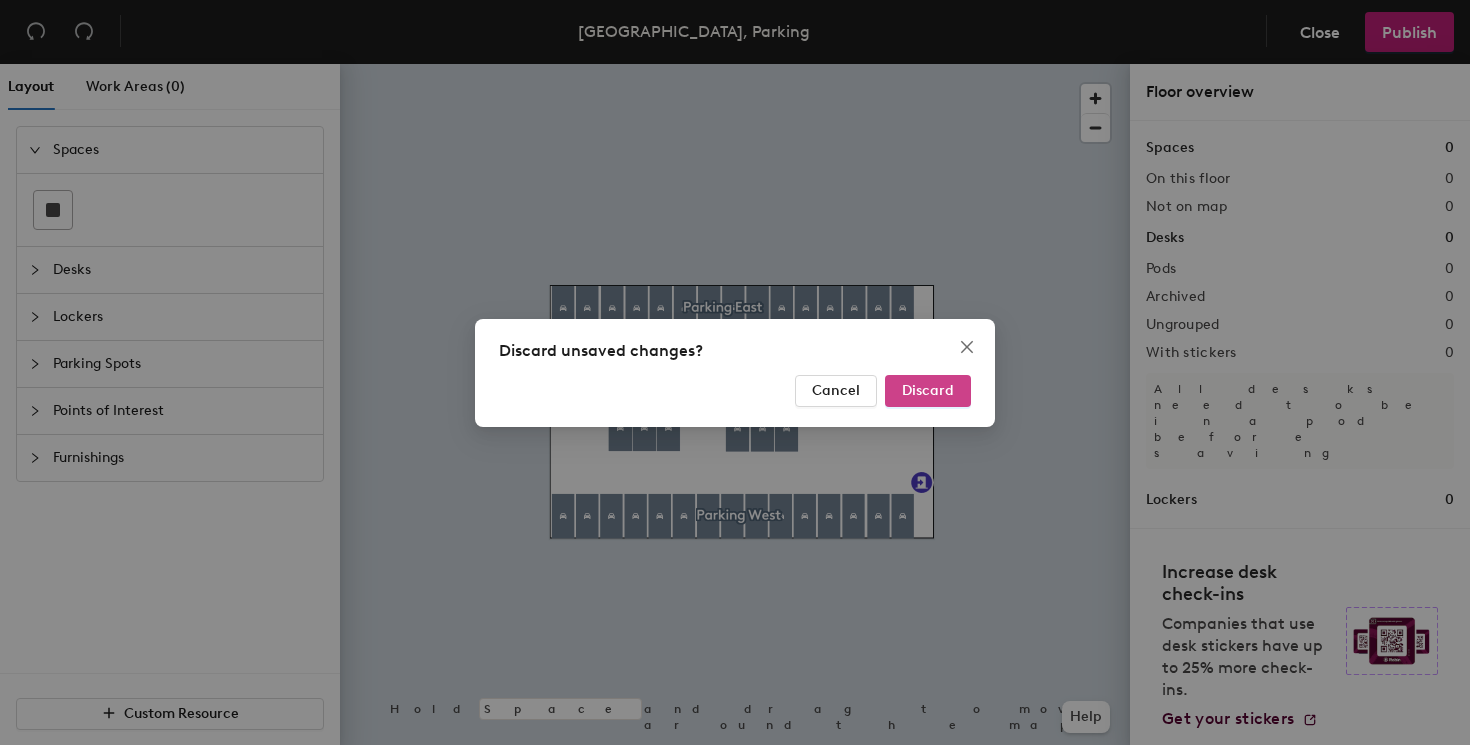 click on "Discard" at bounding box center [928, 390] 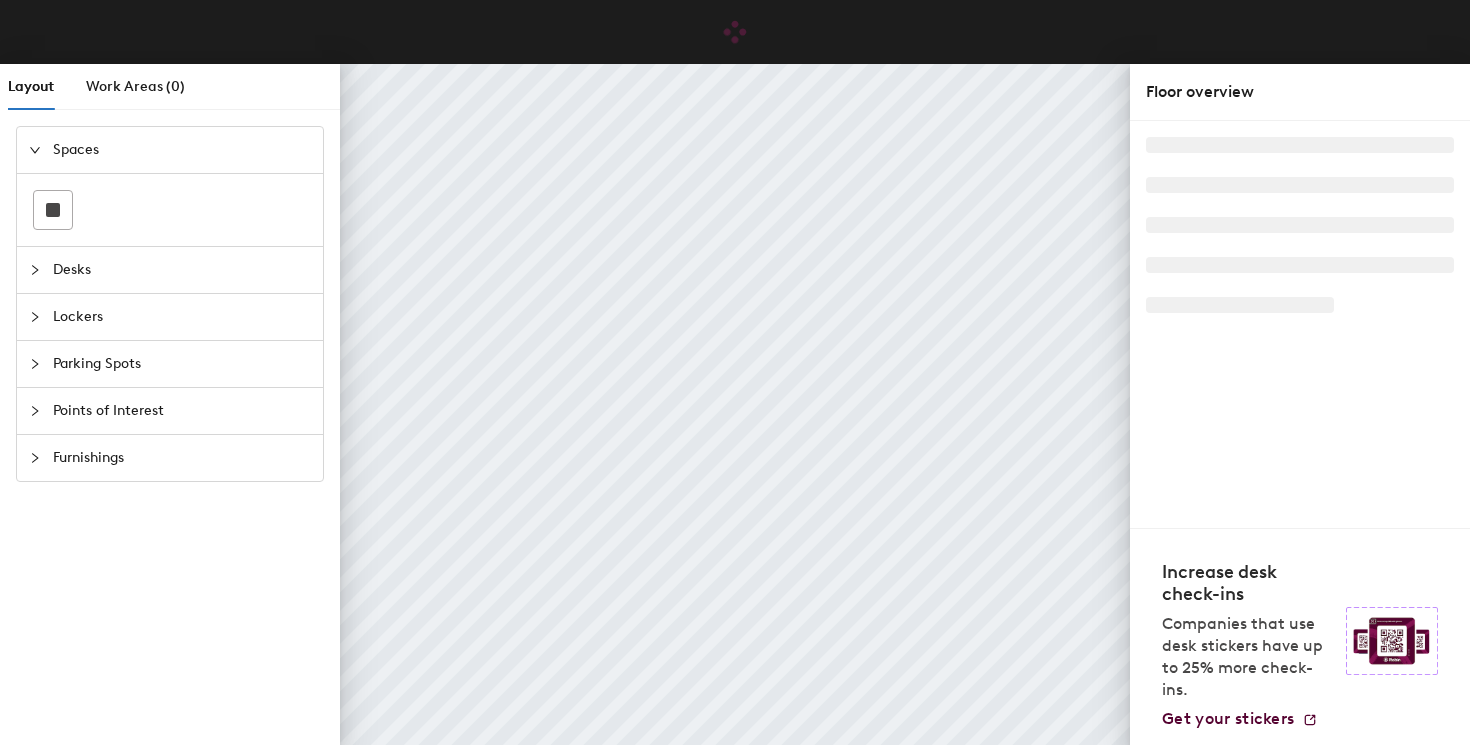 scroll, scrollTop: 0, scrollLeft: 0, axis: both 